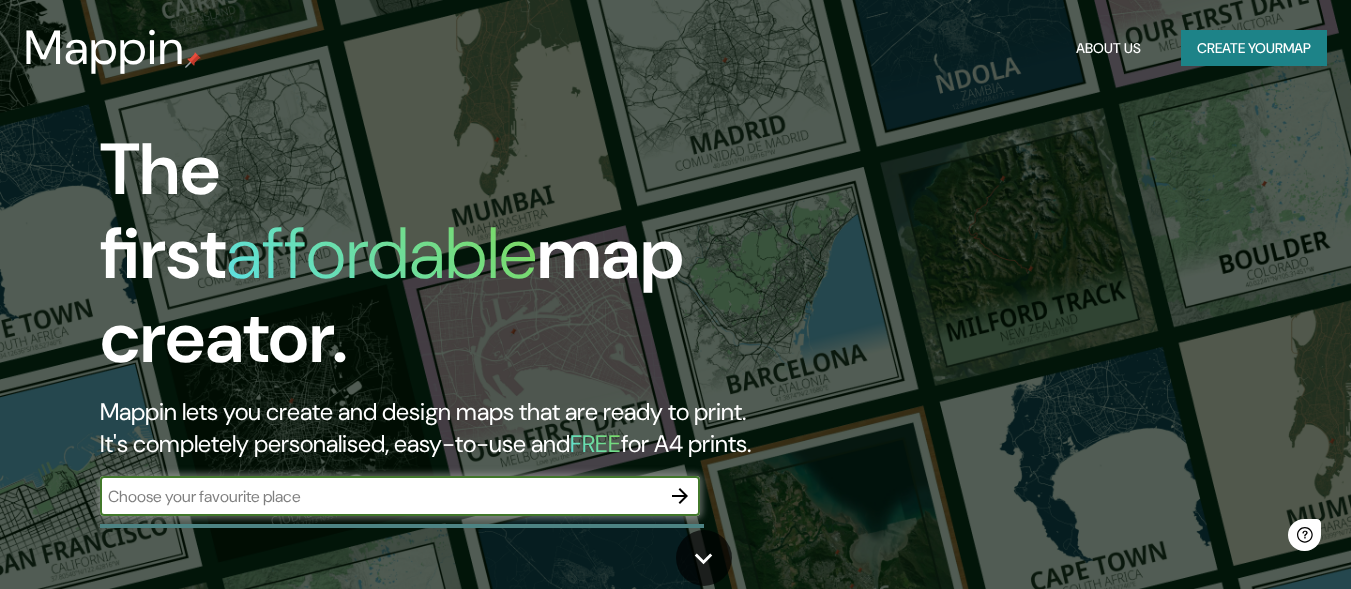 scroll, scrollTop: 0, scrollLeft: 0, axis: both 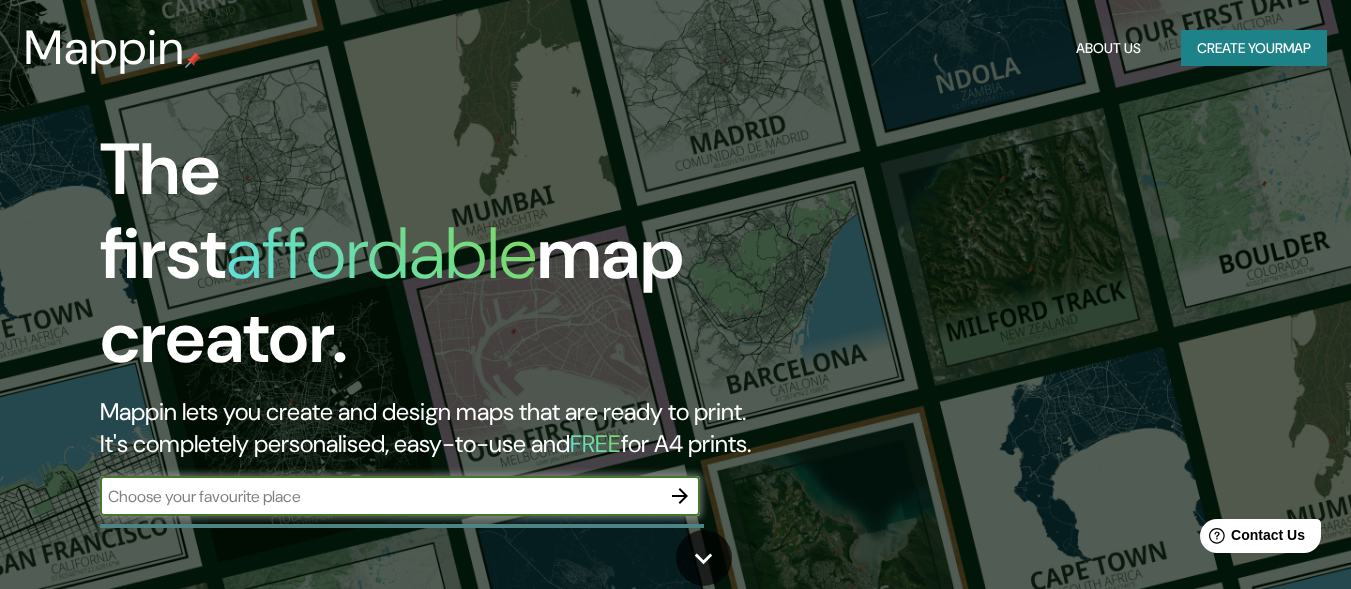 click at bounding box center [380, 496] 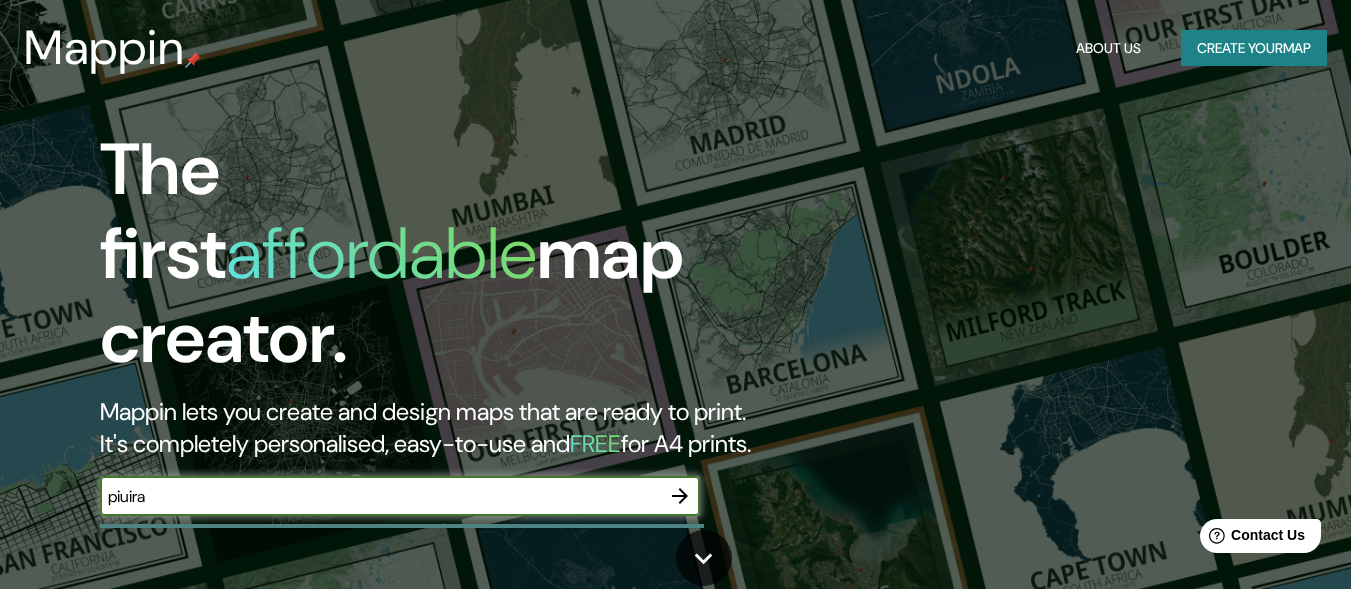 type on "piuira" 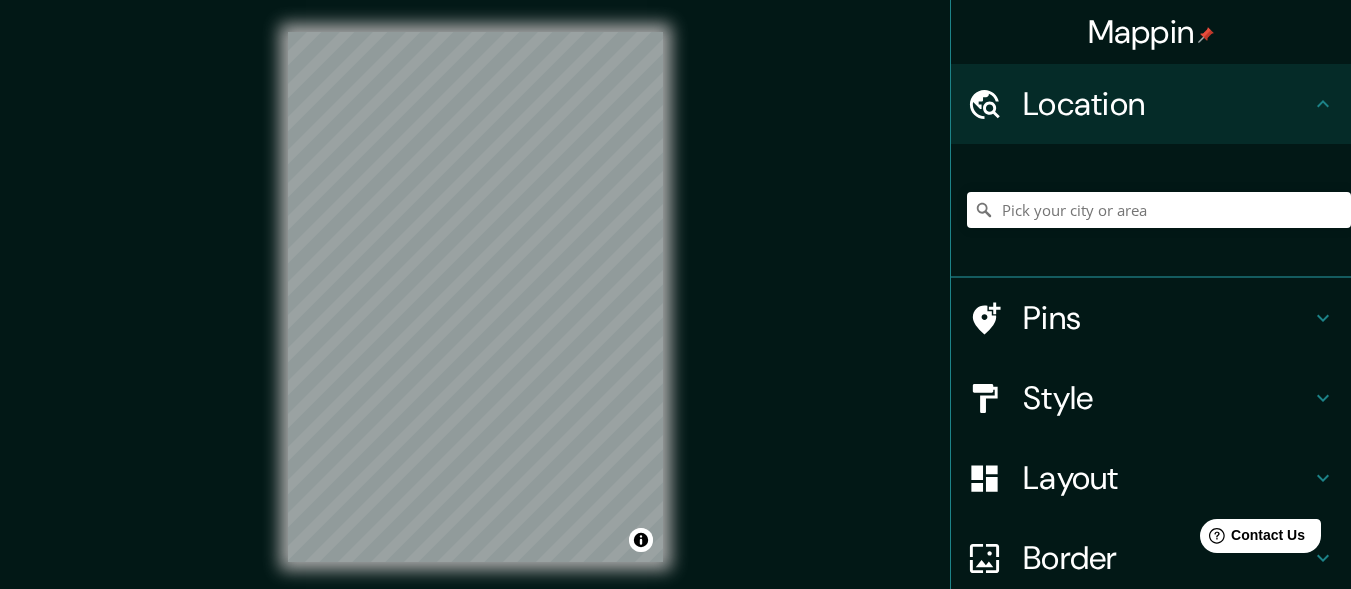 click 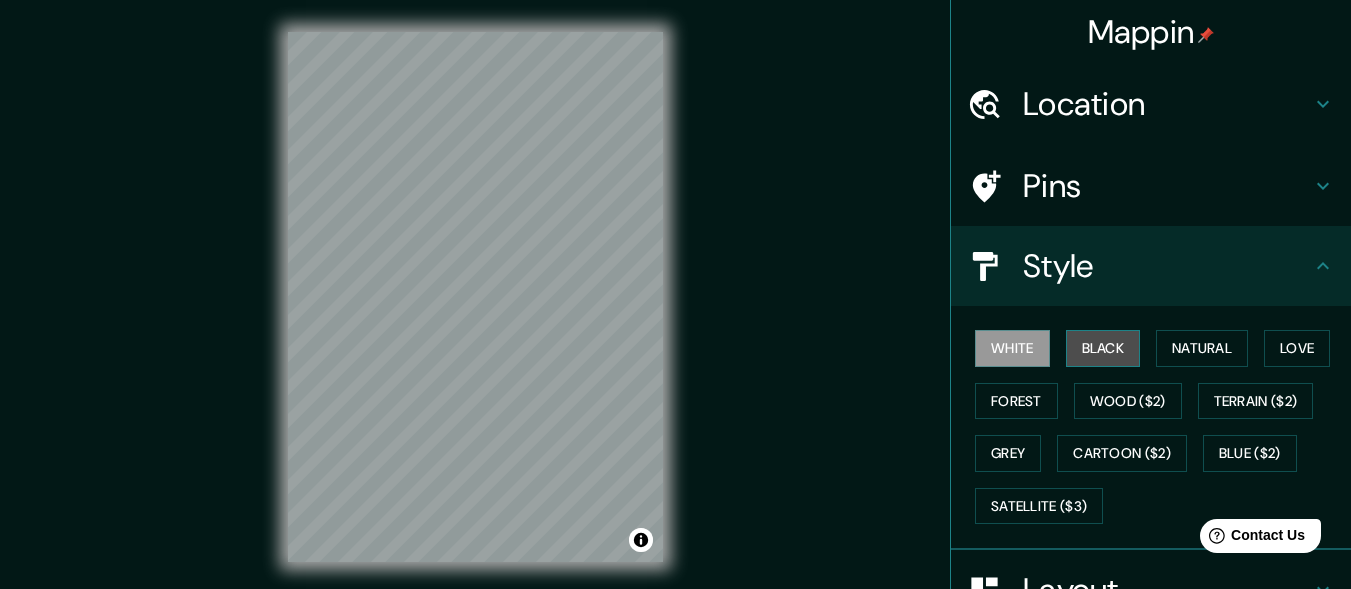 click on "Black" at bounding box center (1103, 348) 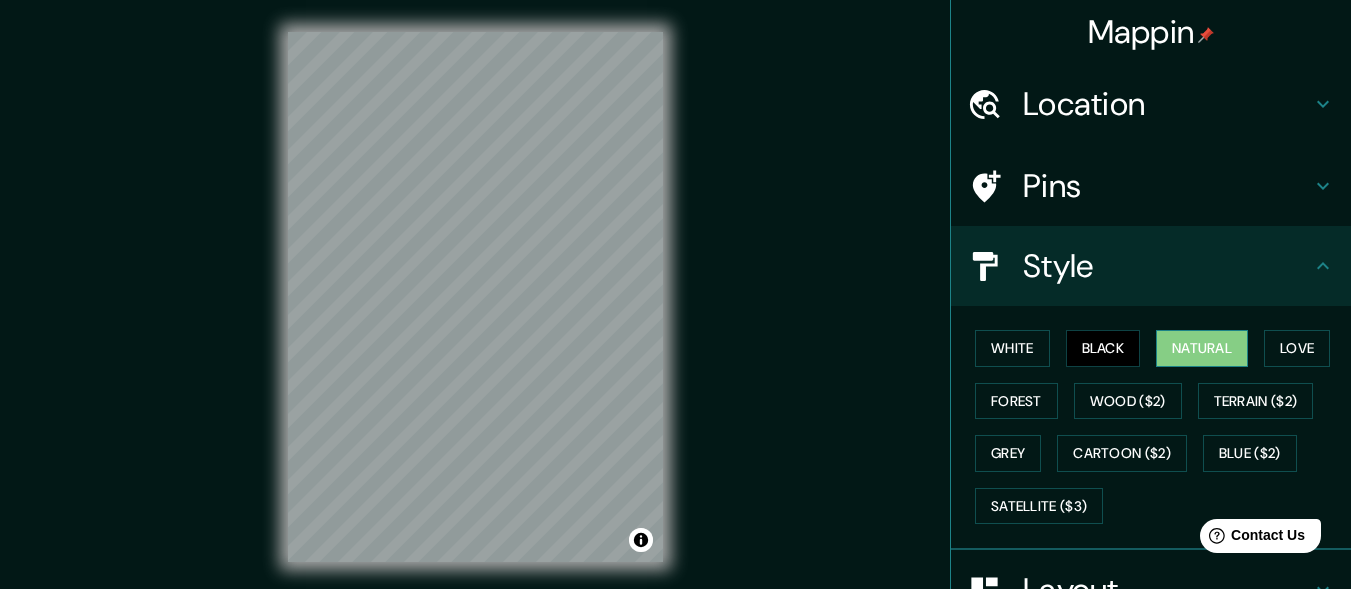 click on "Natural" at bounding box center [1202, 348] 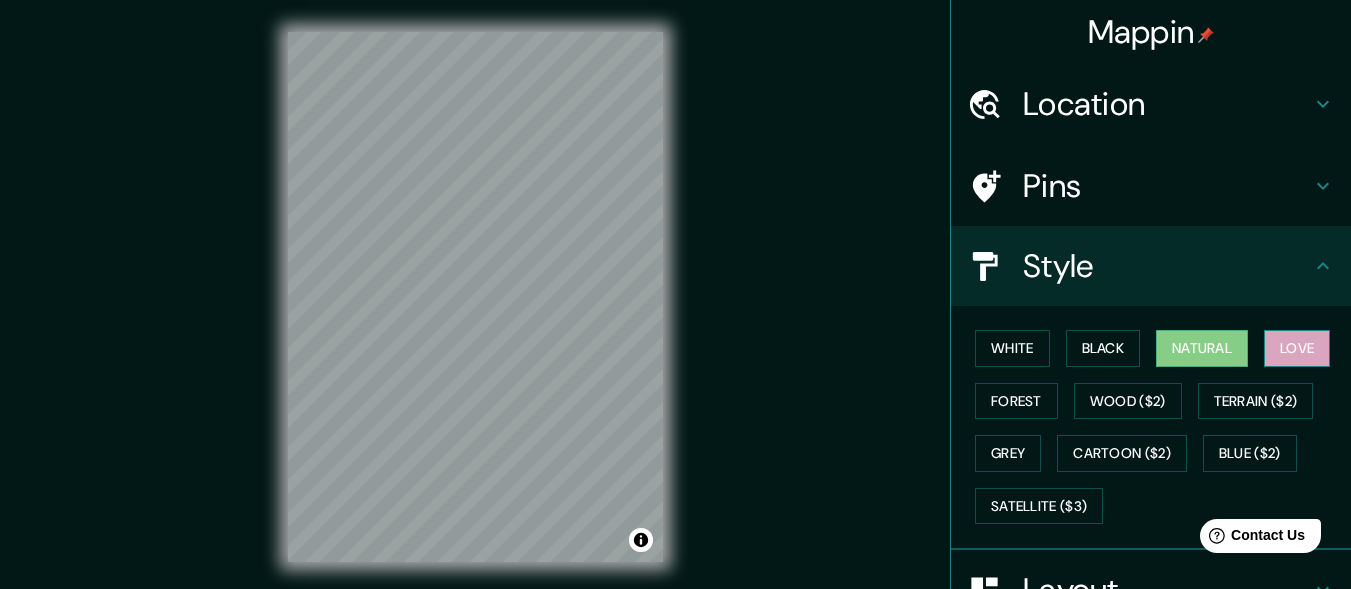 click on "Love" at bounding box center [1297, 348] 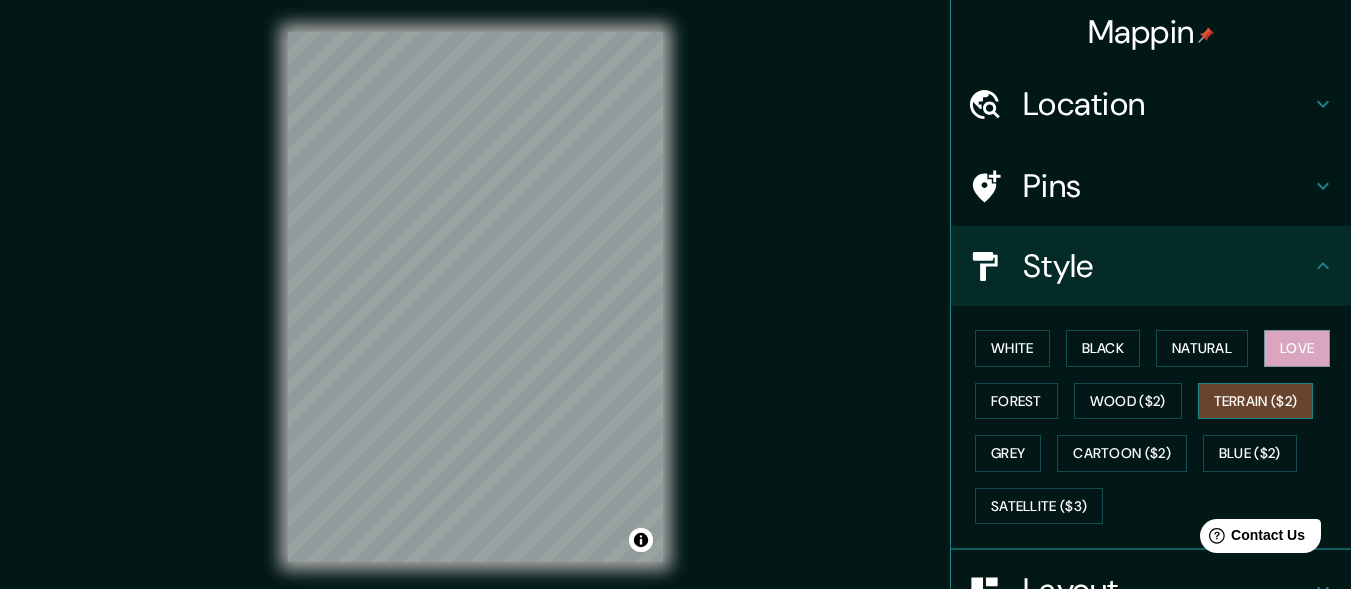 click on "Terrain ($2)" at bounding box center [1256, 401] 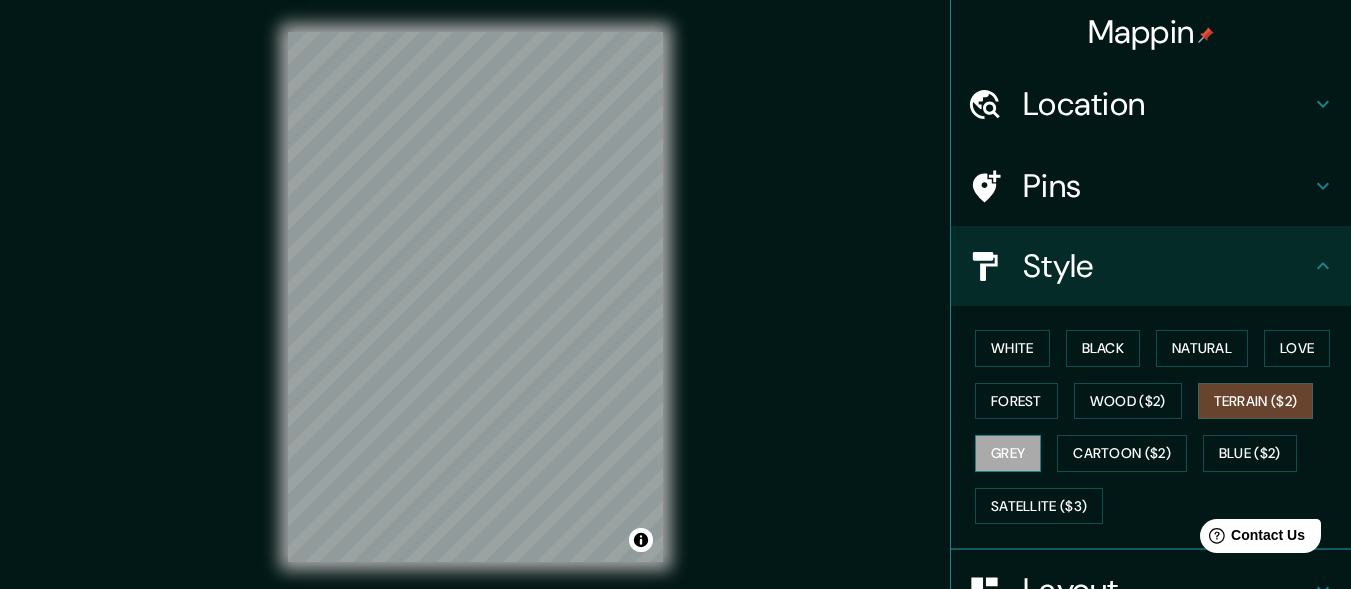 click on "Grey" at bounding box center (1008, 453) 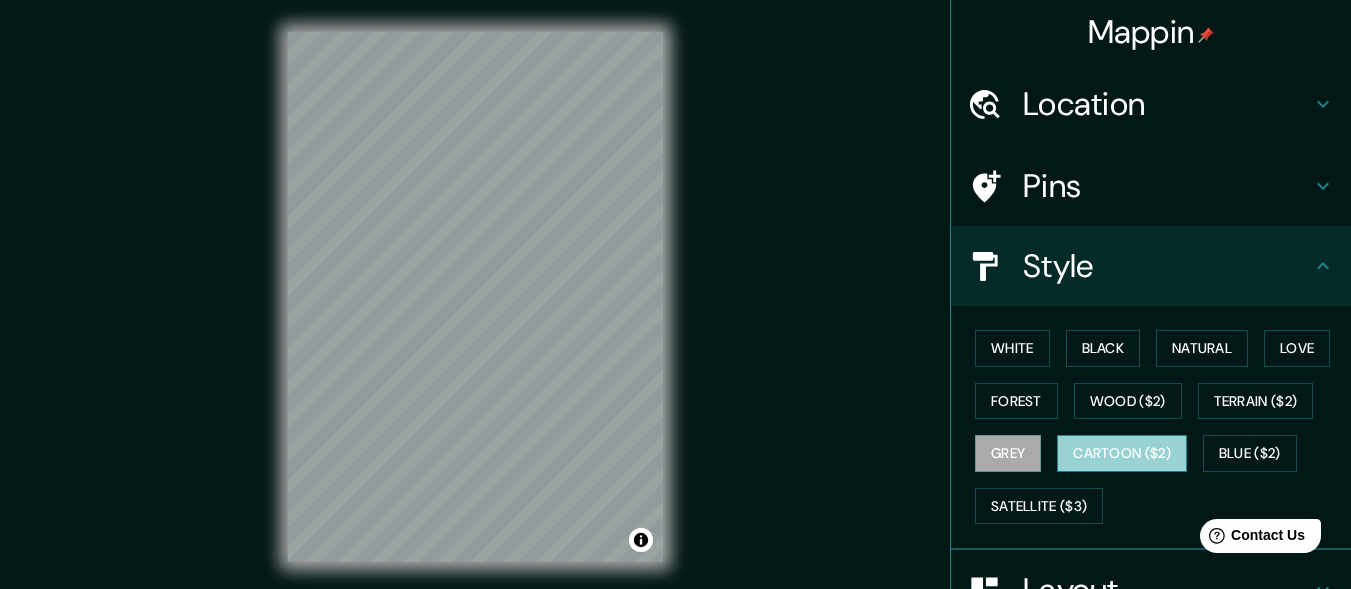 click on "Cartoon ($2)" at bounding box center (1122, 453) 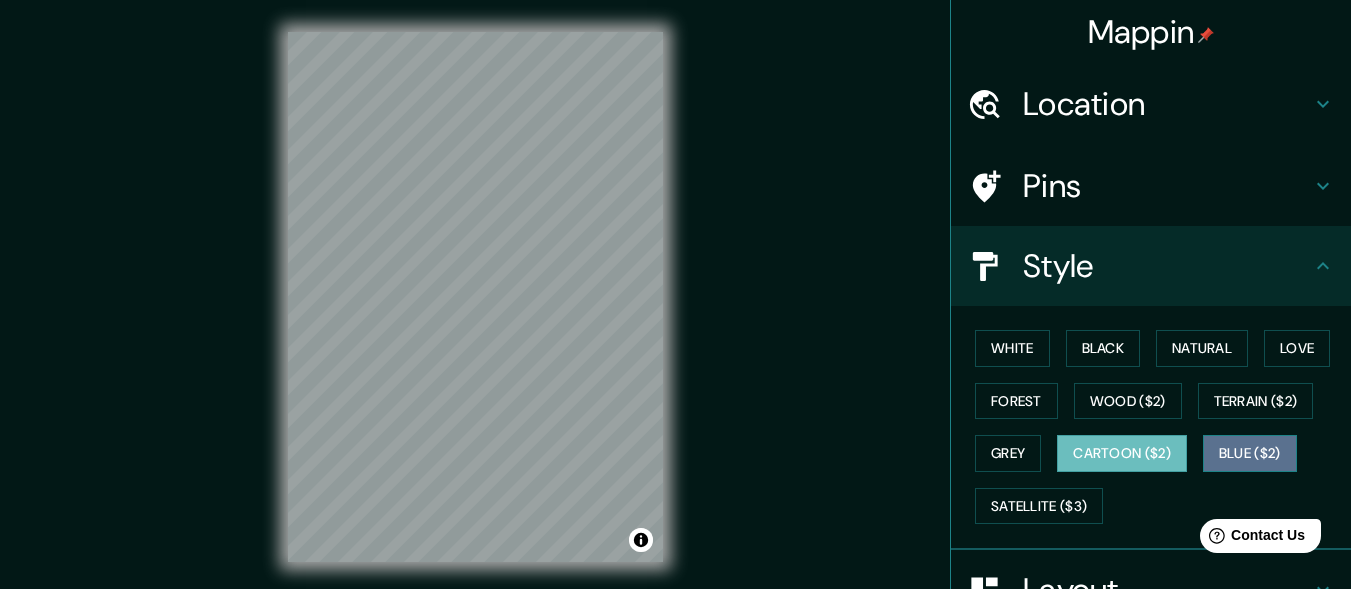 click on "Blue ($2)" at bounding box center [1250, 453] 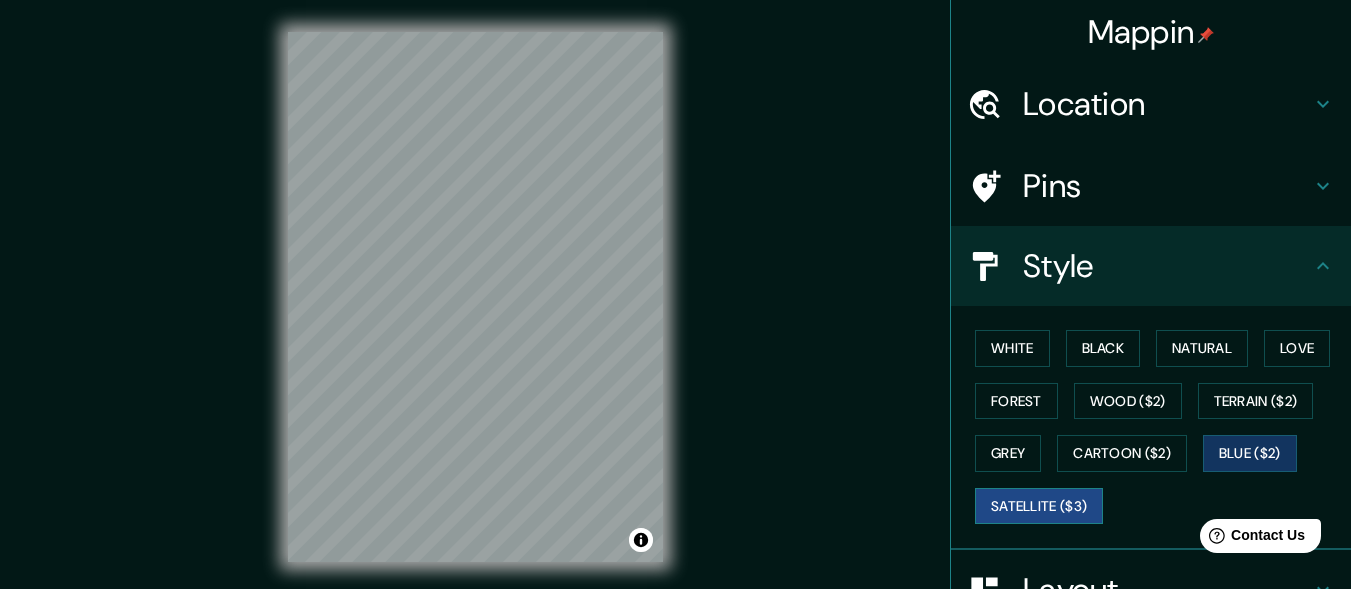 click on "Satellite ($3)" at bounding box center (1039, 506) 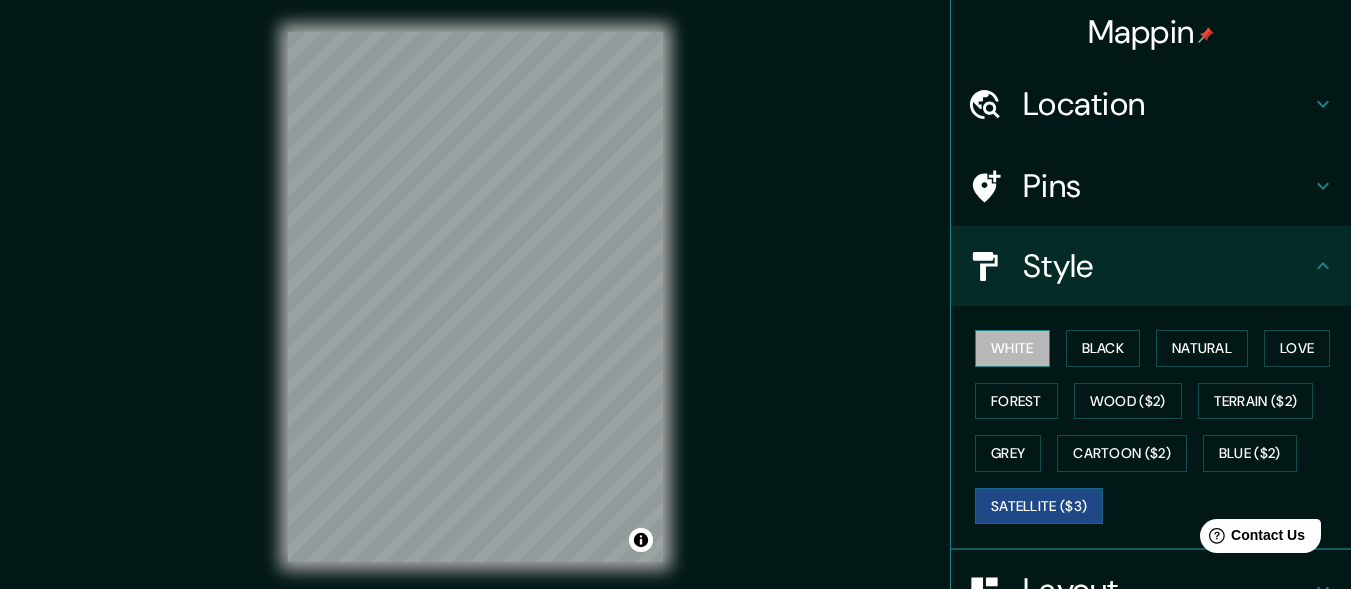 click on "White" at bounding box center (1012, 348) 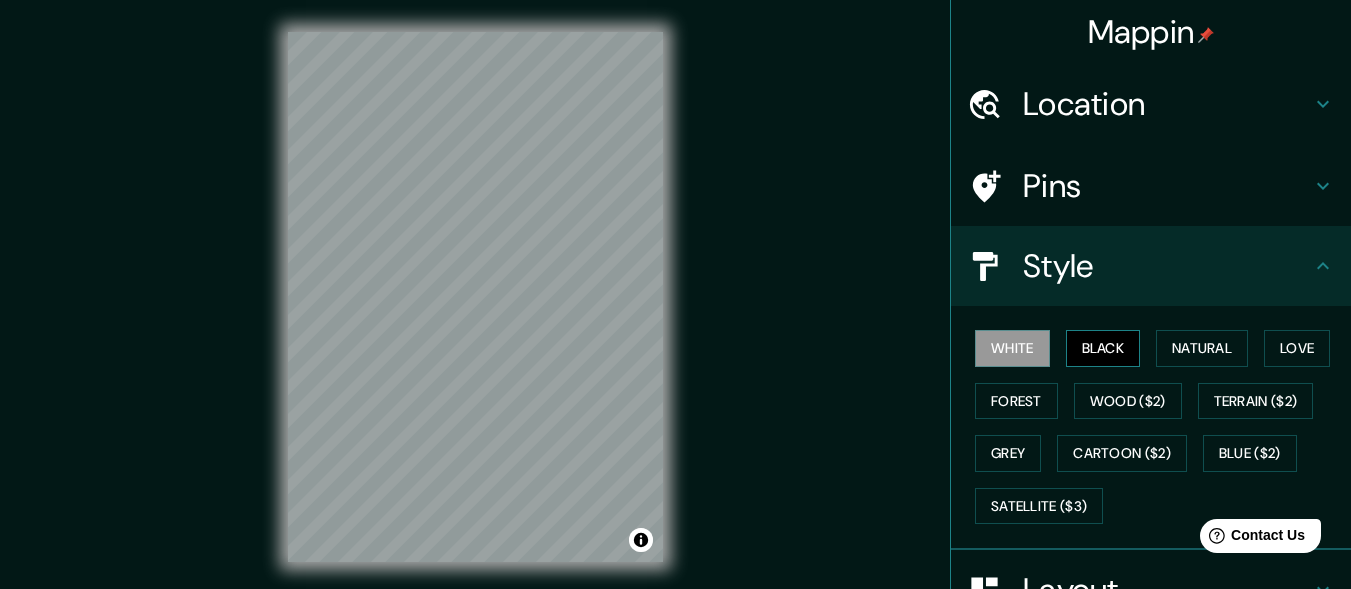 click on "Black" at bounding box center (1103, 348) 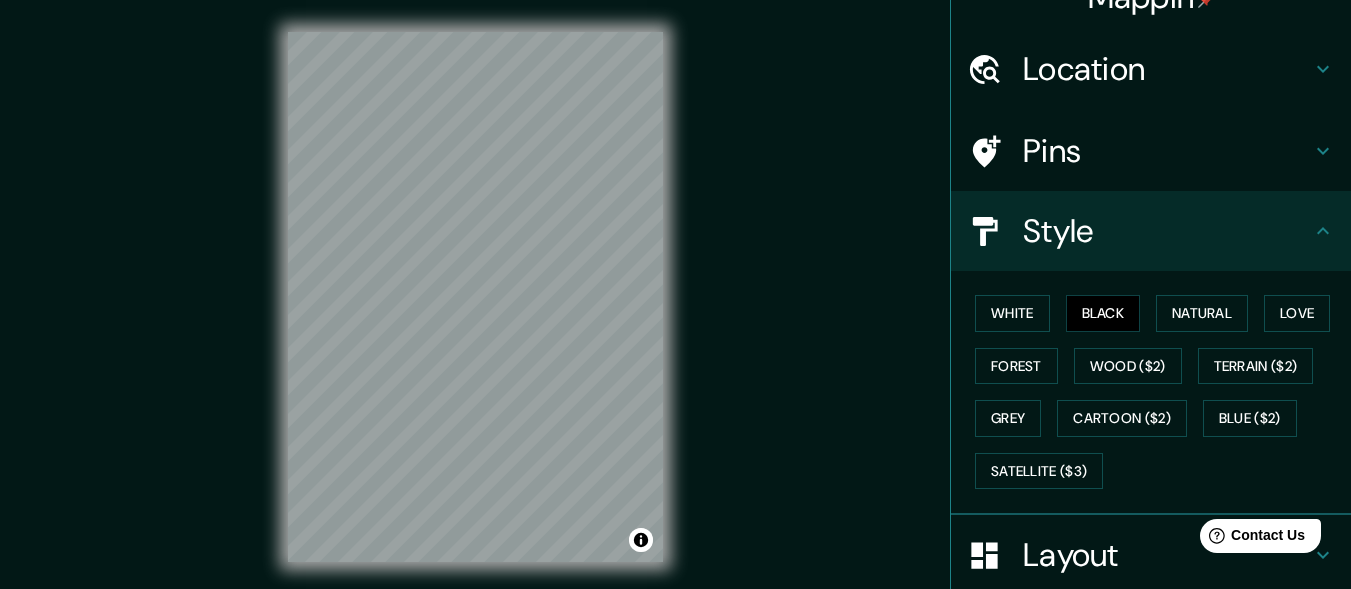 scroll, scrollTop: 0, scrollLeft: 0, axis: both 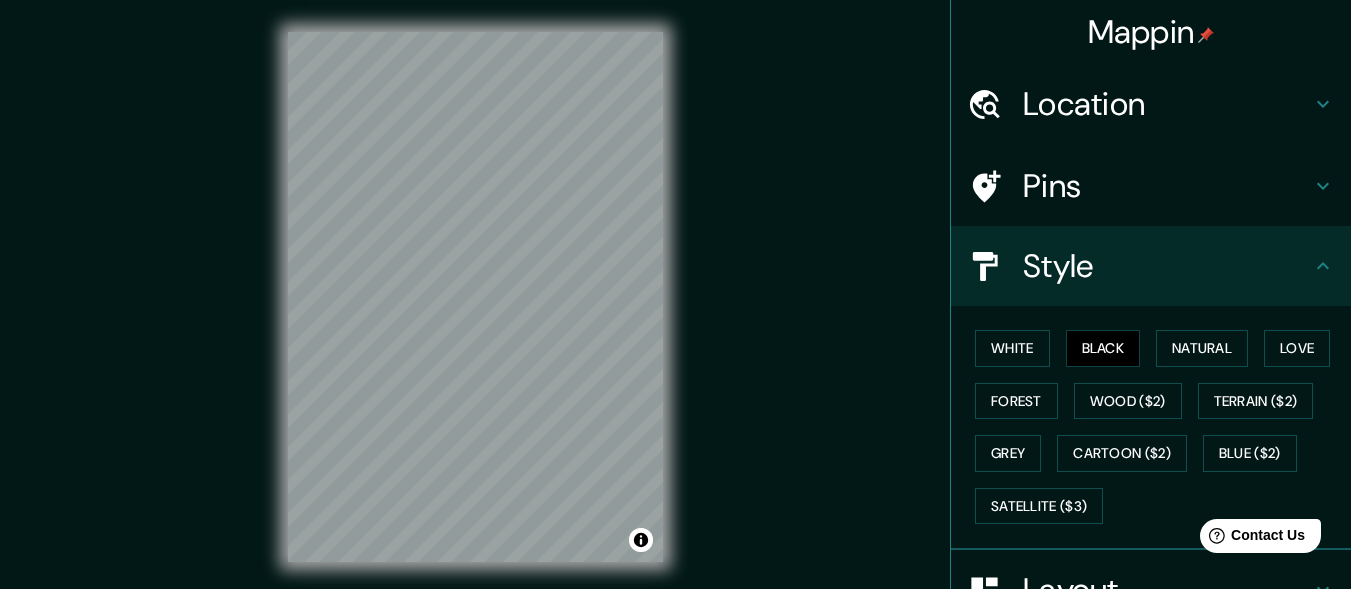 click 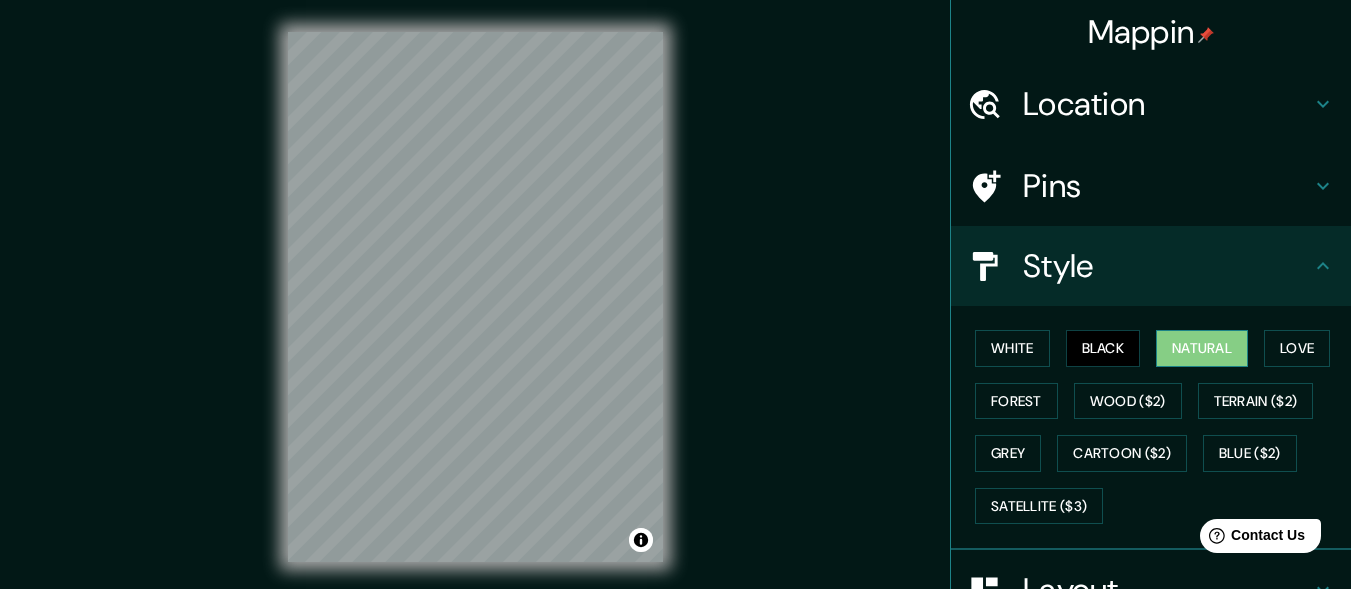 click on "Natural" at bounding box center [1202, 348] 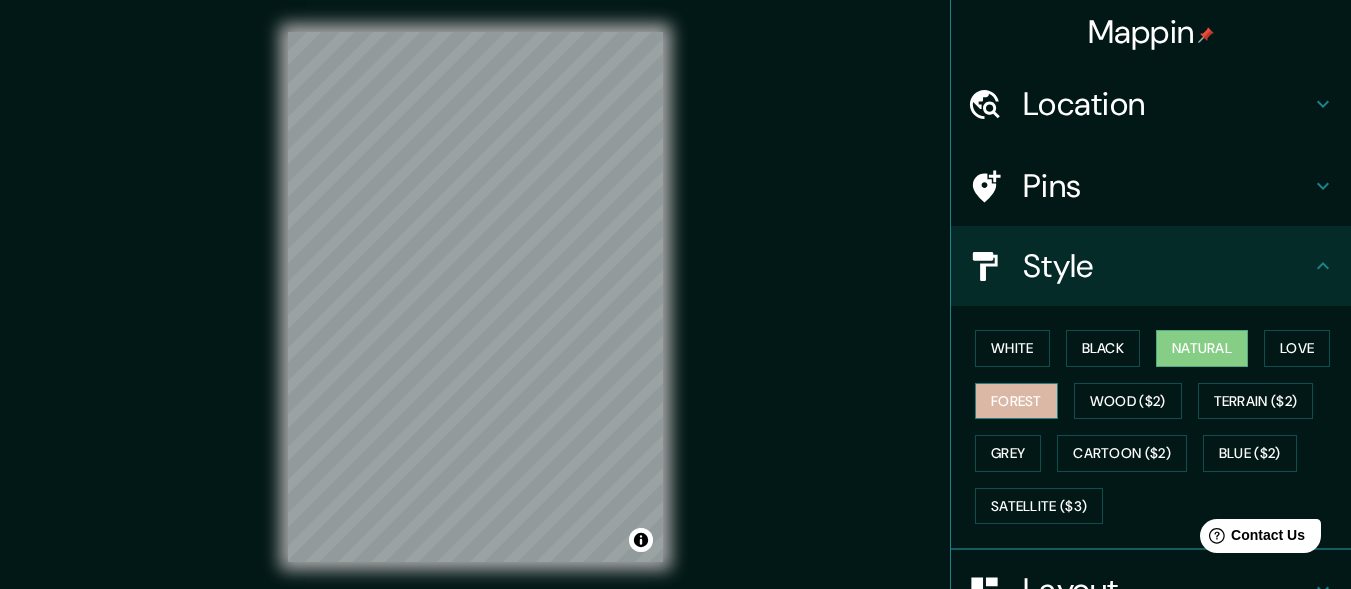 click on "Forest" at bounding box center [1016, 401] 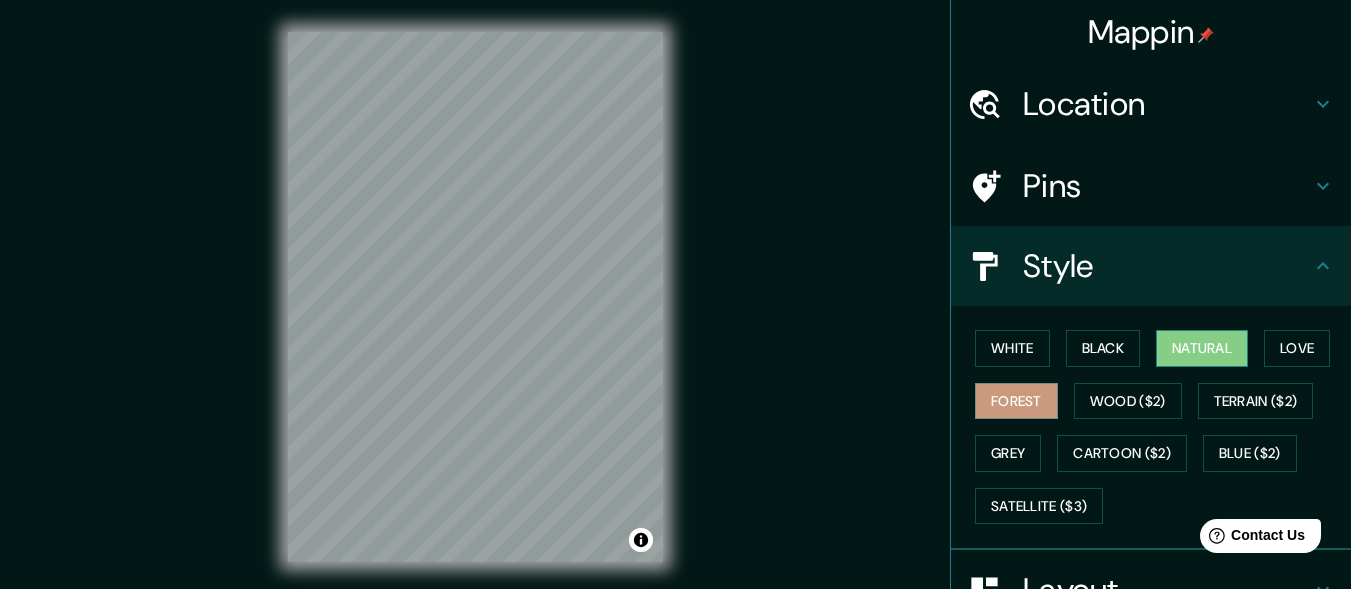 click on "Natural" at bounding box center [1202, 348] 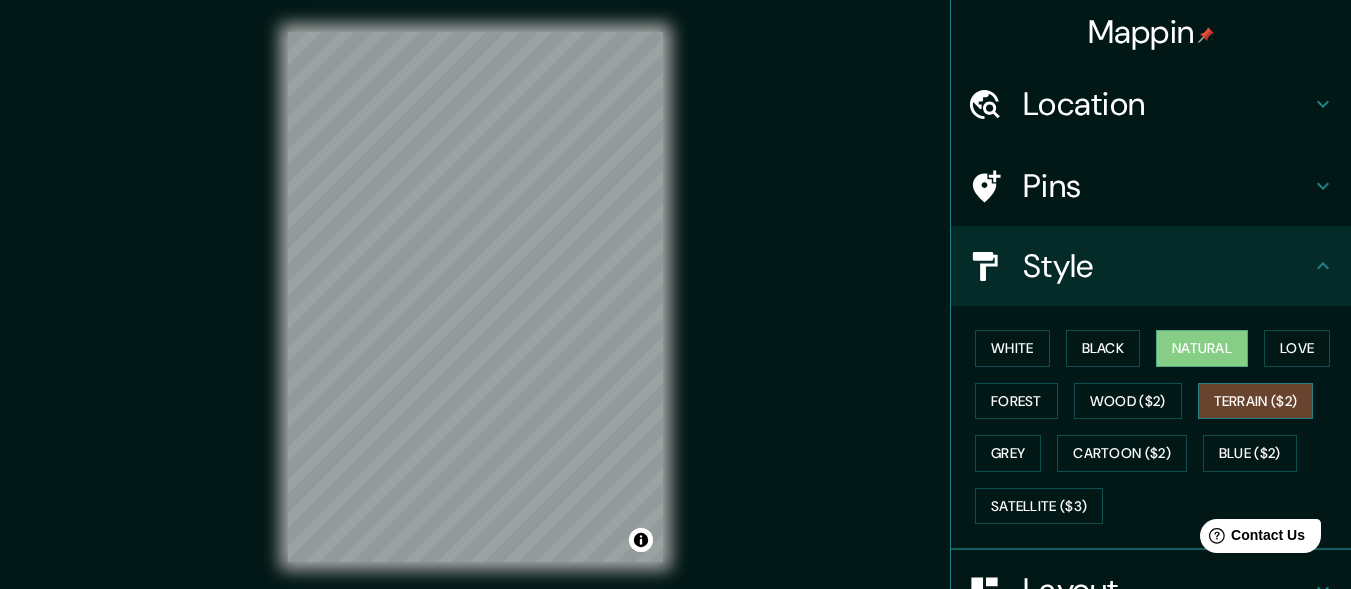 click on "Terrain ($2)" at bounding box center (1256, 401) 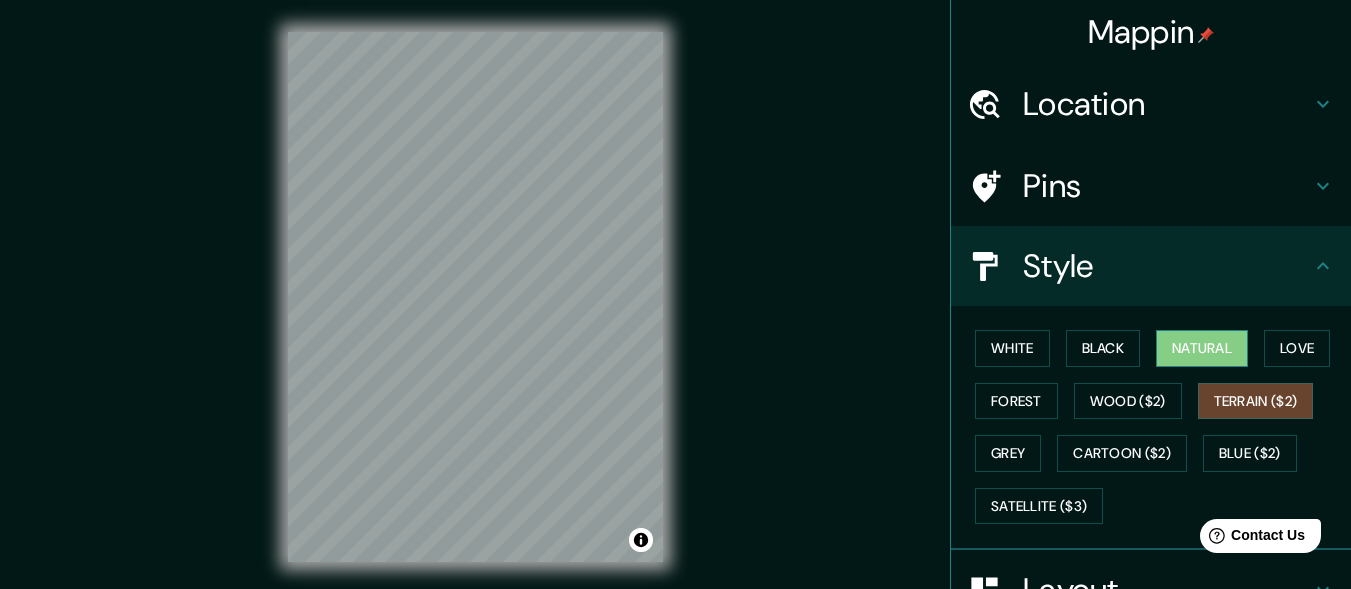 click on "Natural" at bounding box center (1202, 348) 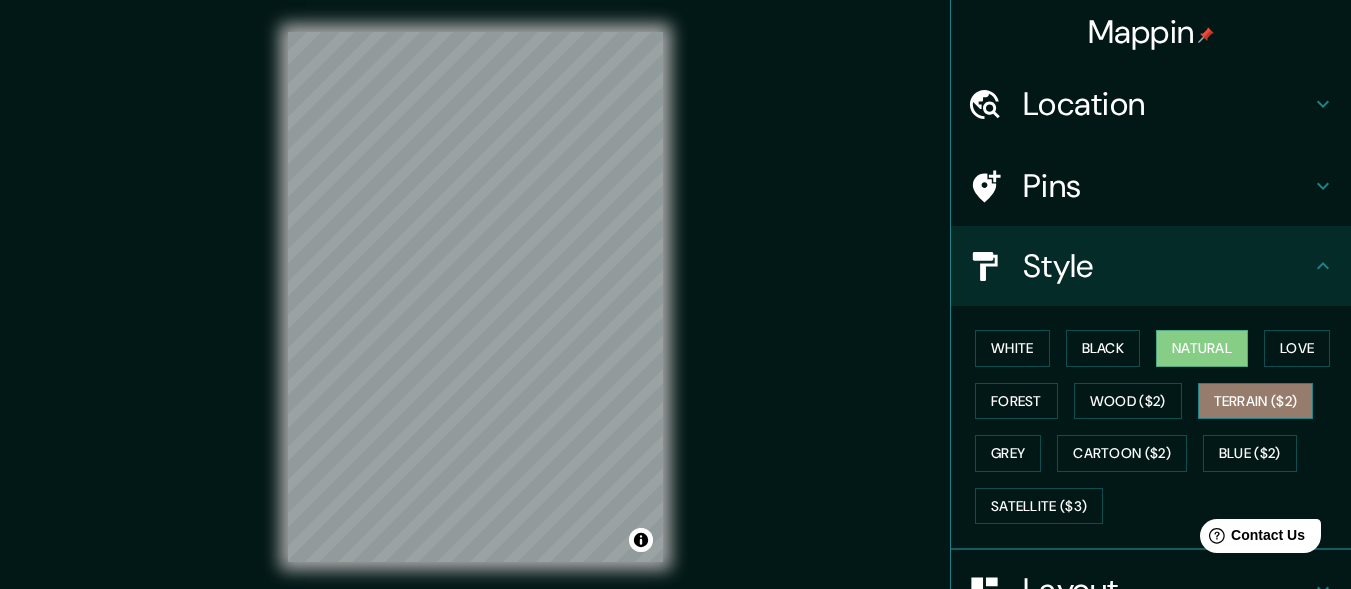 click on "Terrain ($2)" at bounding box center (1256, 401) 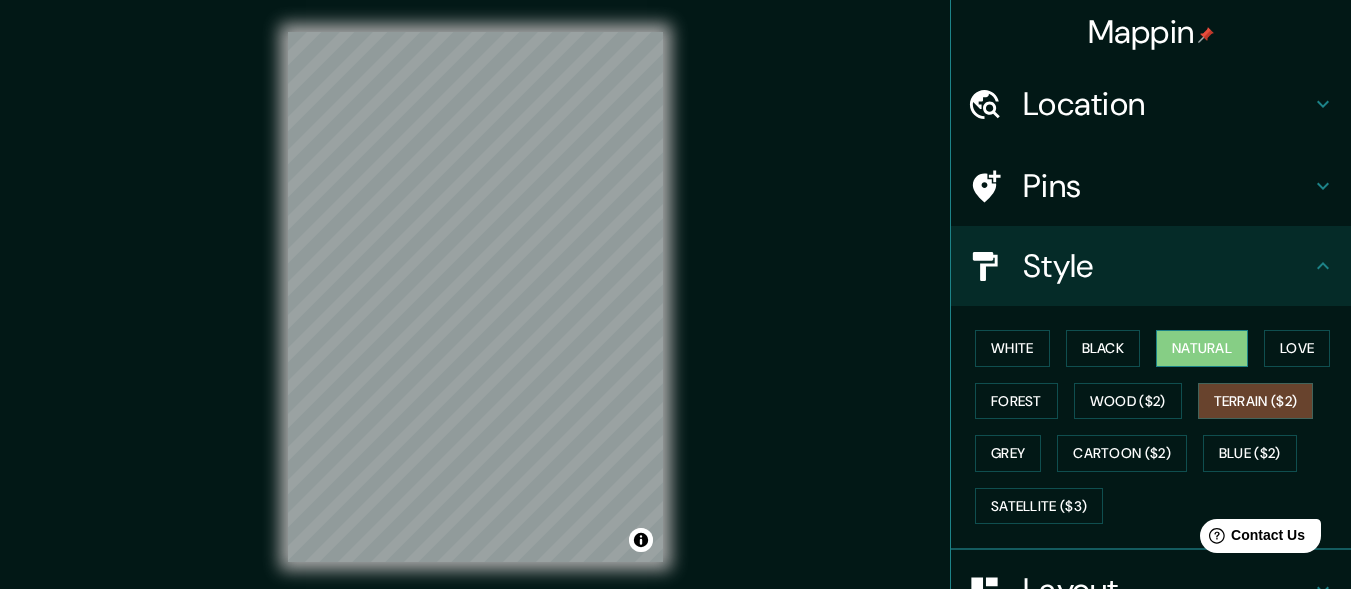 click on "Natural" at bounding box center (1202, 348) 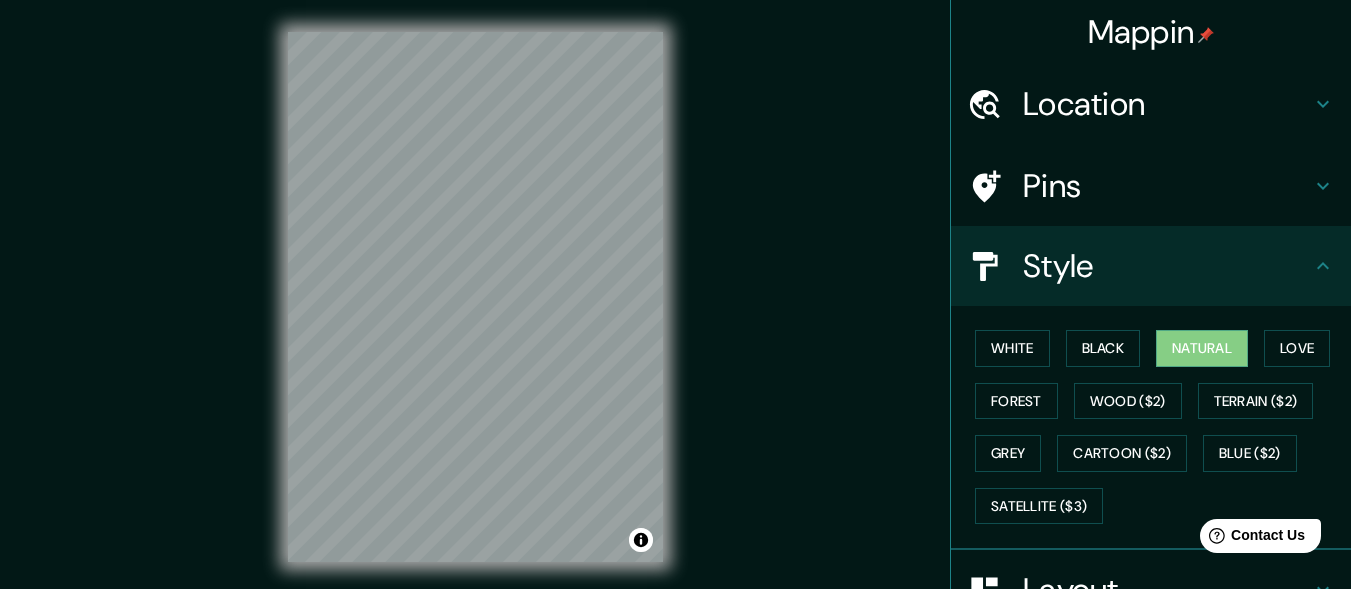 click 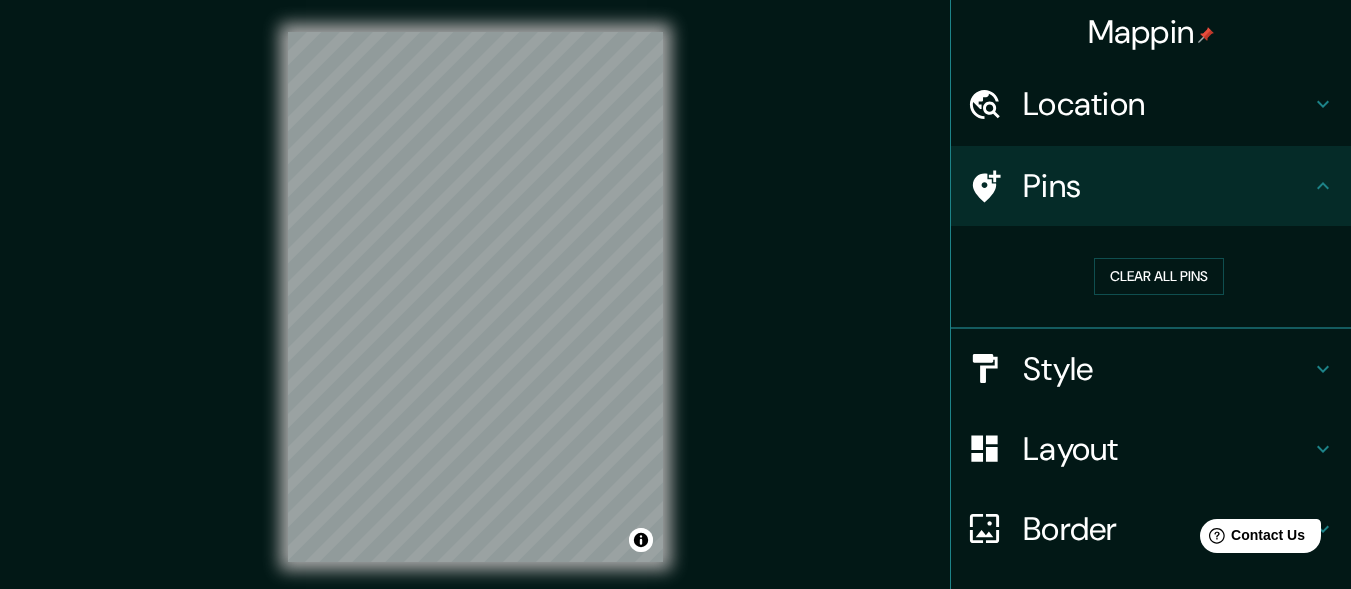 click 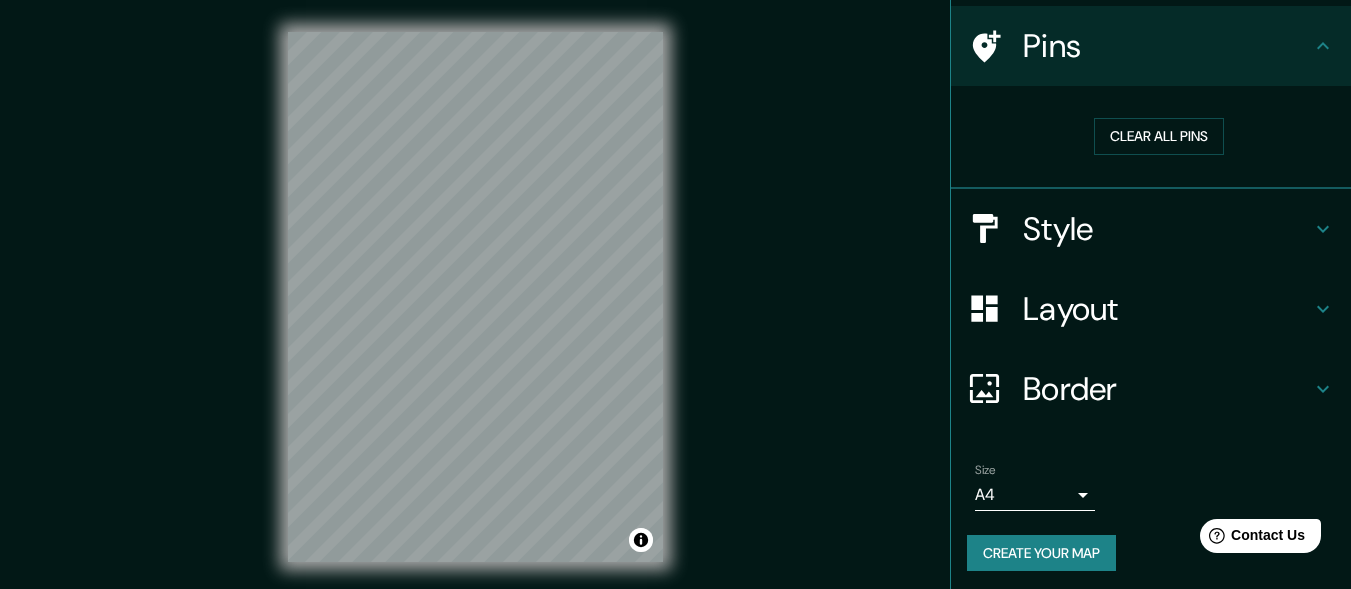 scroll, scrollTop: 146, scrollLeft: 0, axis: vertical 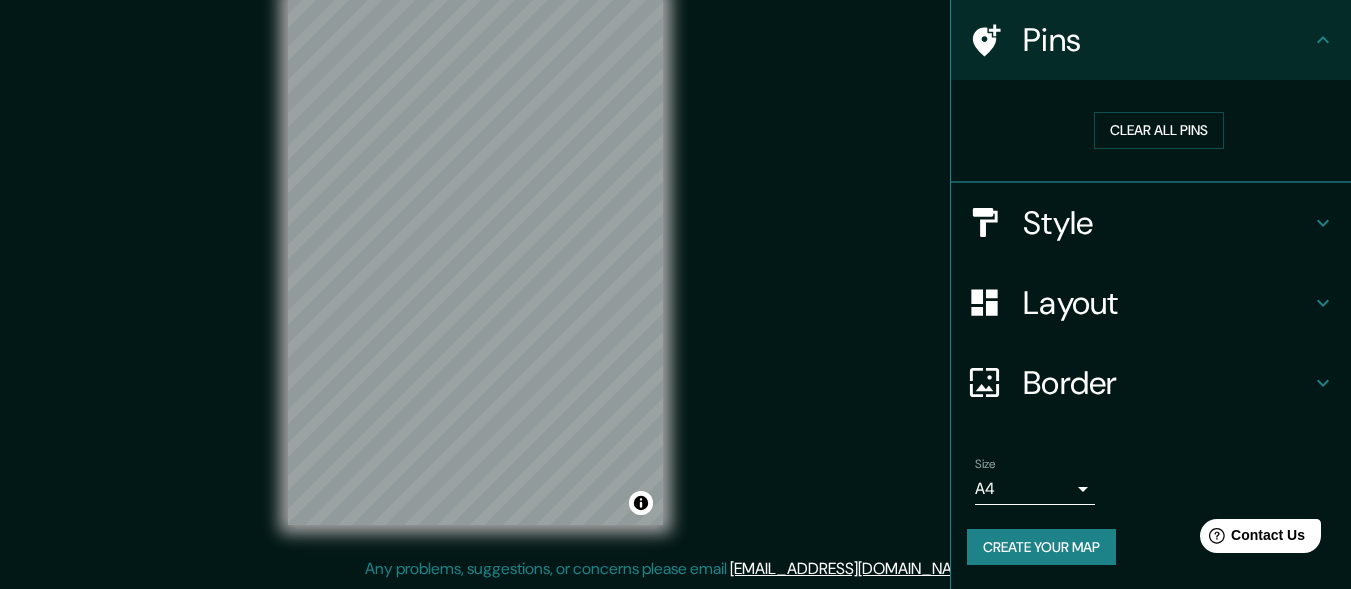 click 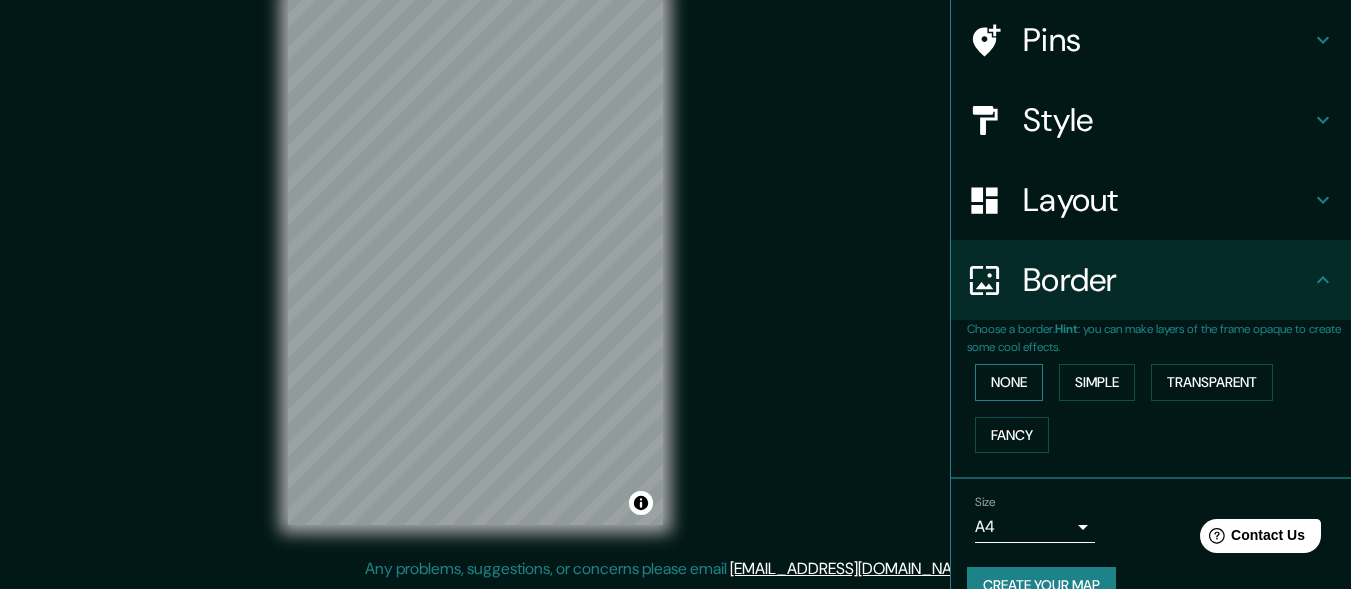 click on "None" at bounding box center [1009, 382] 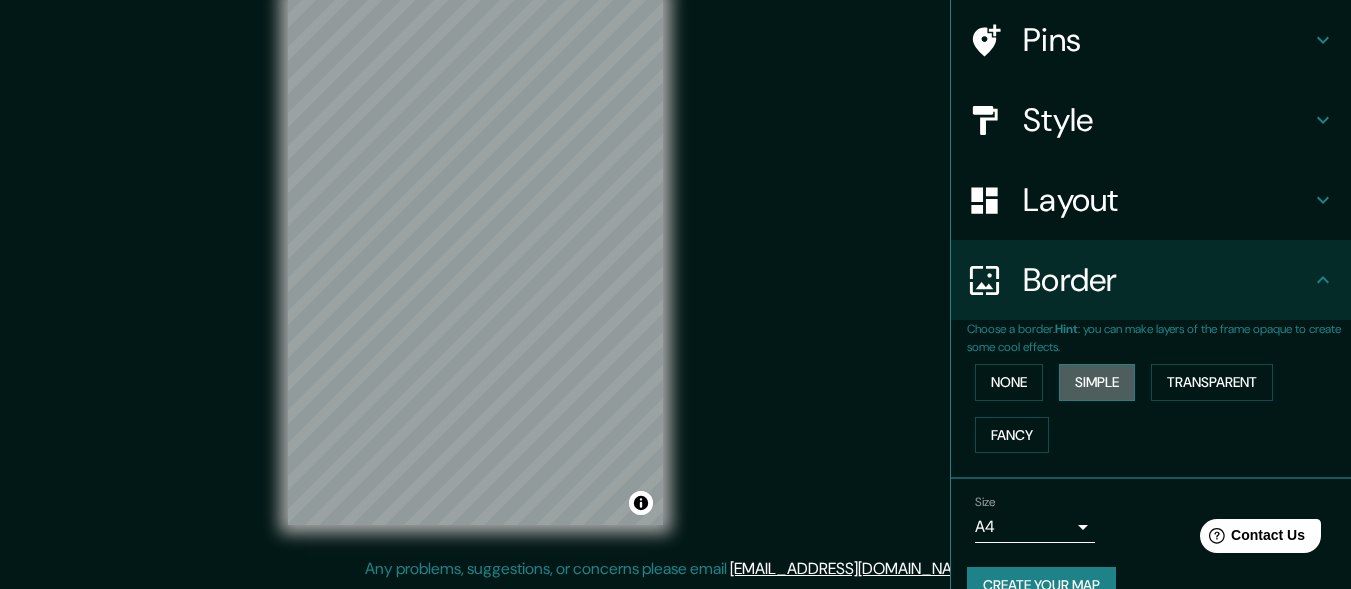 click on "Simple" at bounding box center [1097, 382] 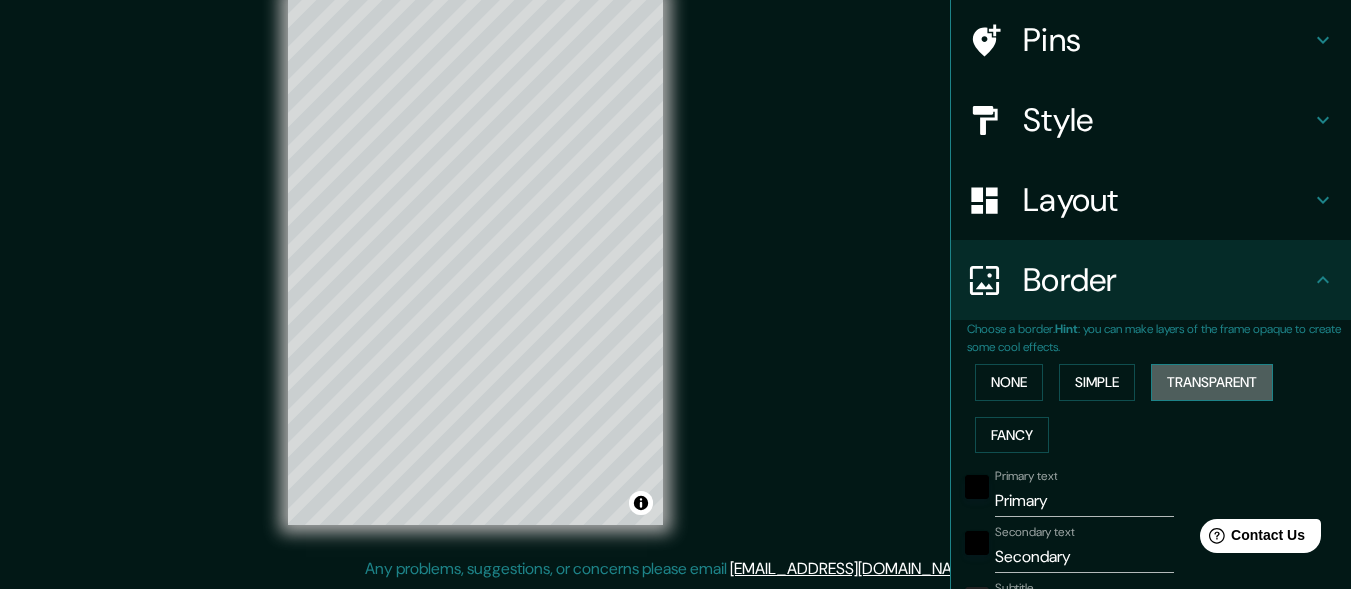 click on "Transparent" at bounding box center [1212, 382] 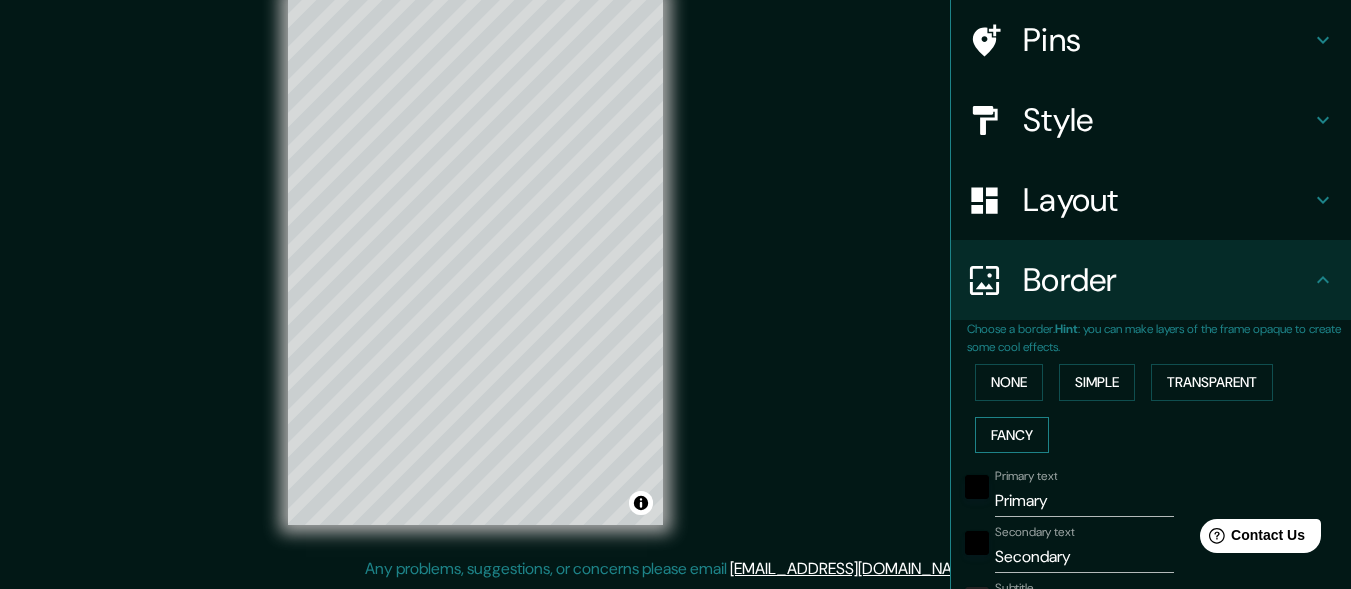 click on "Fancy" at bounding box center [1012, 435] 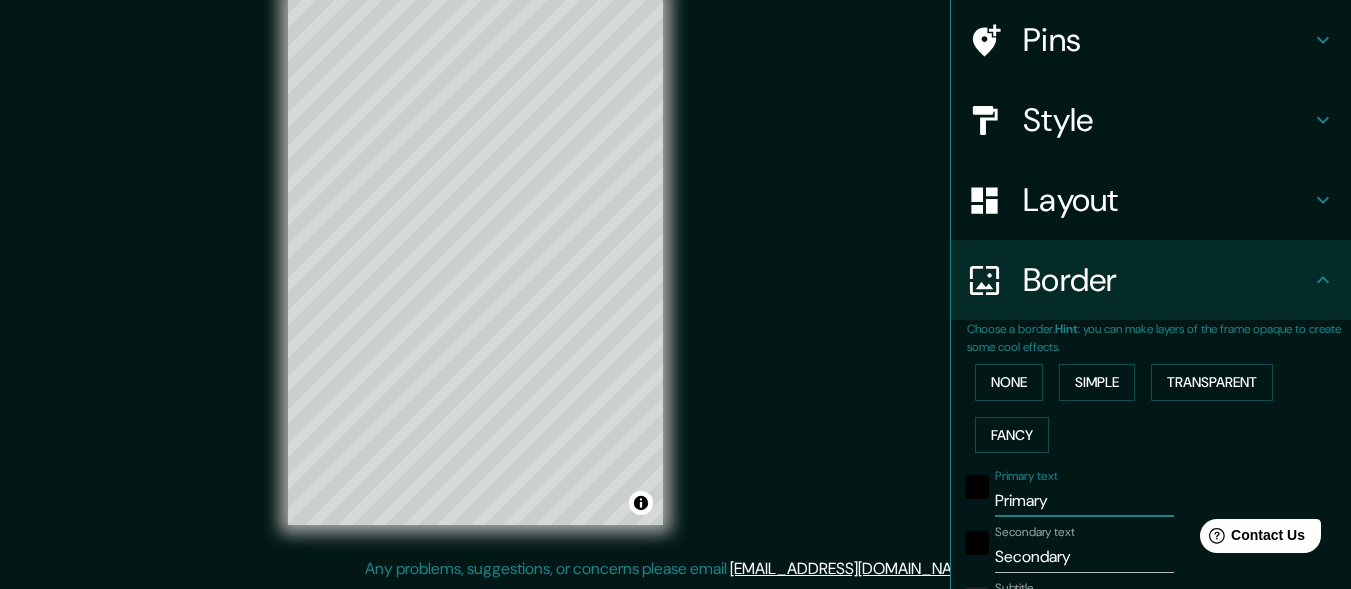 drag, startPoint x: 1065, startPoint y: 498, endPoint x: 960, endPoint y: 511, distance: 105.801704 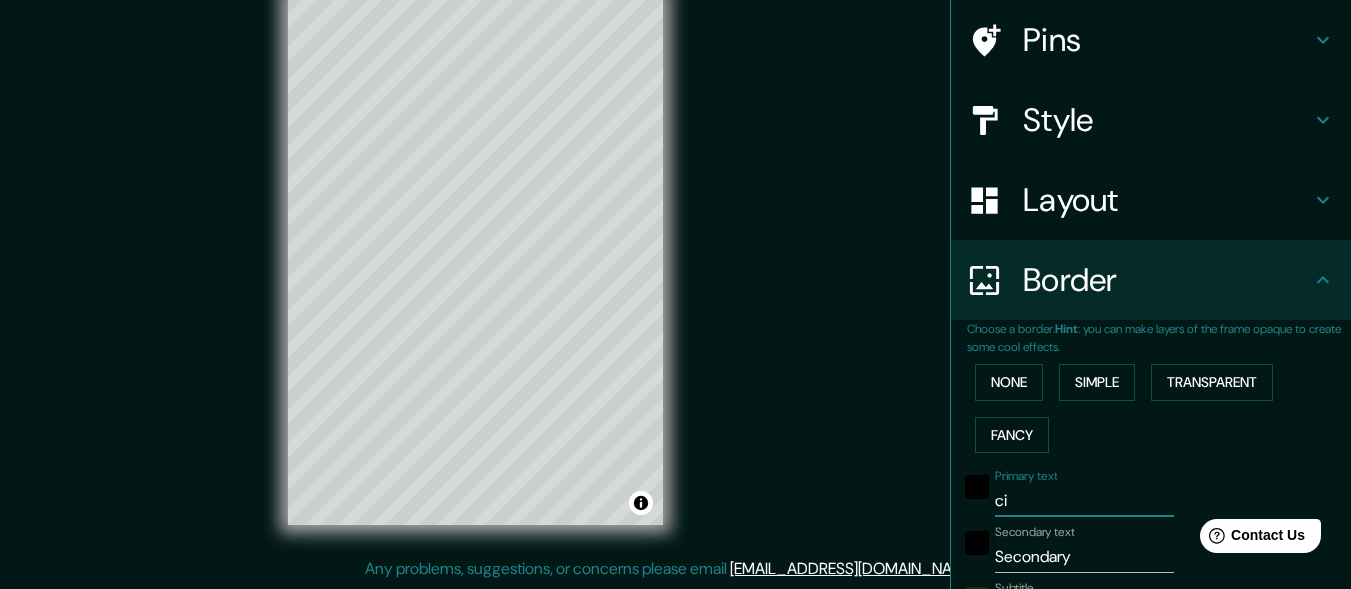 type on "c" 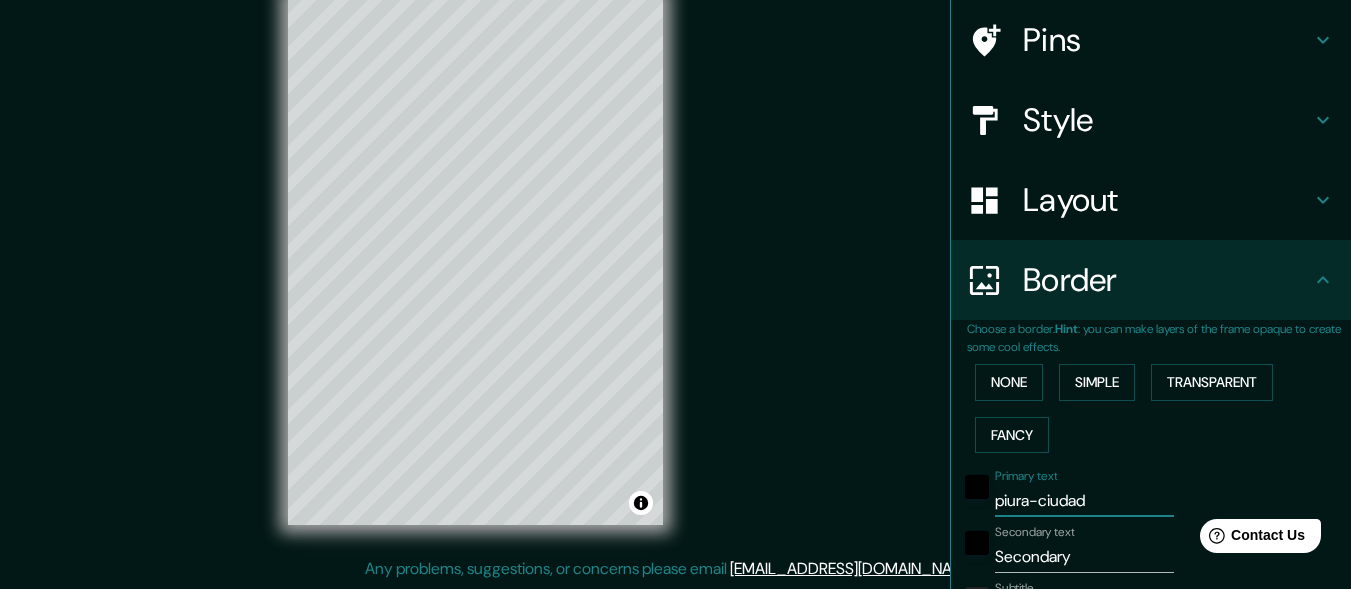 type on "piura-ciudad" 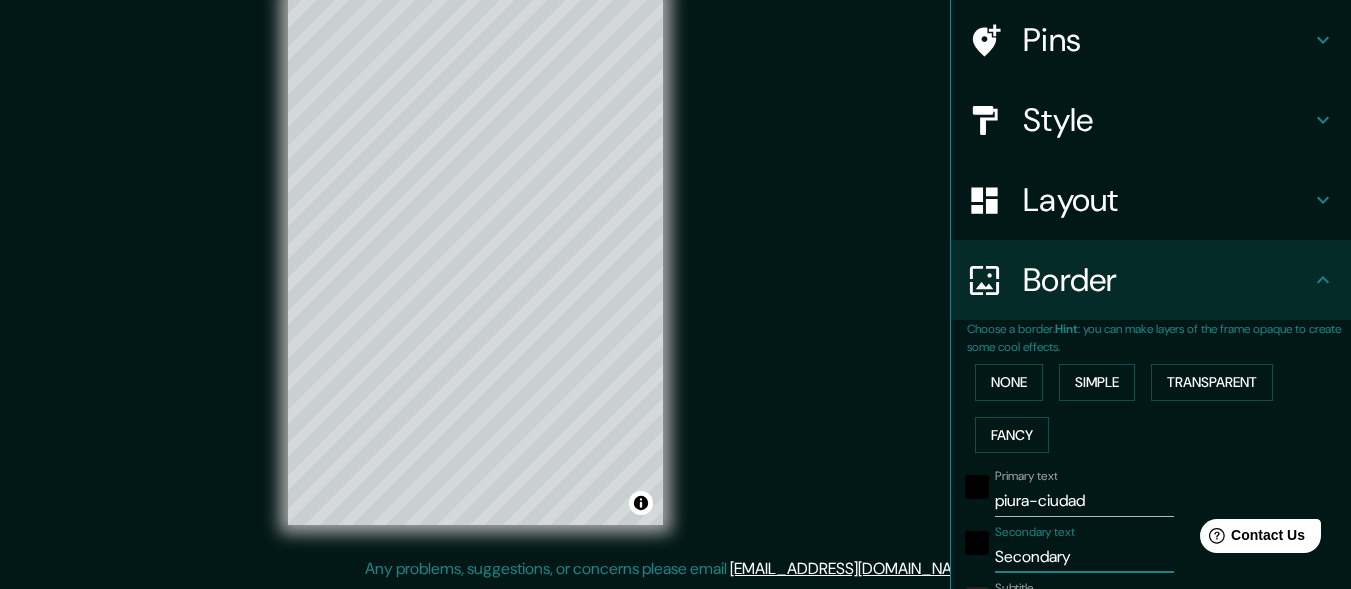 click on "Secondary" at bounding box center [1084, 557] 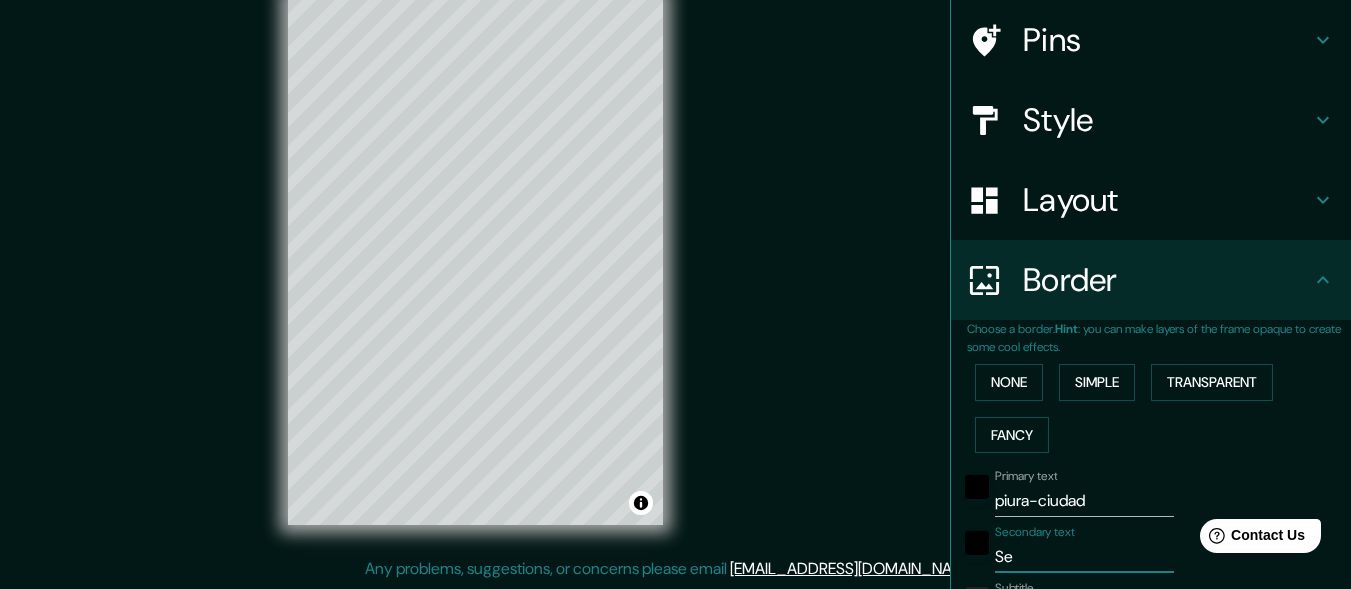 type on "S" 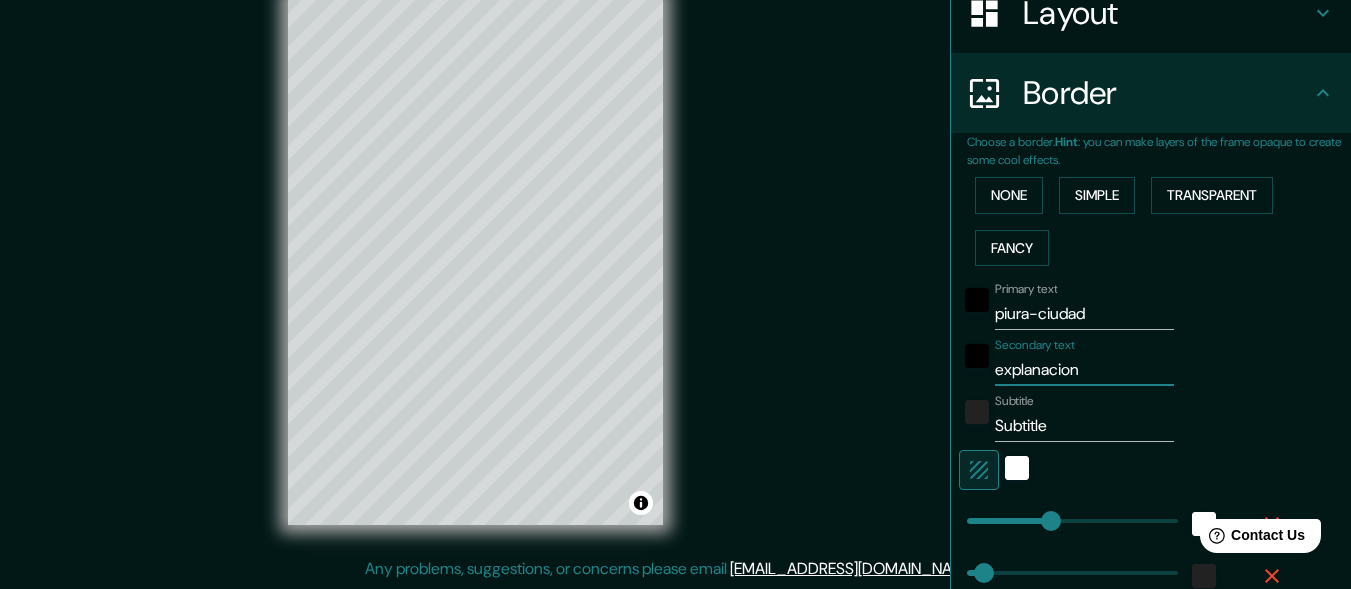 scroll, scrollTop: 346, scrollLeft: 0, axis: vertical 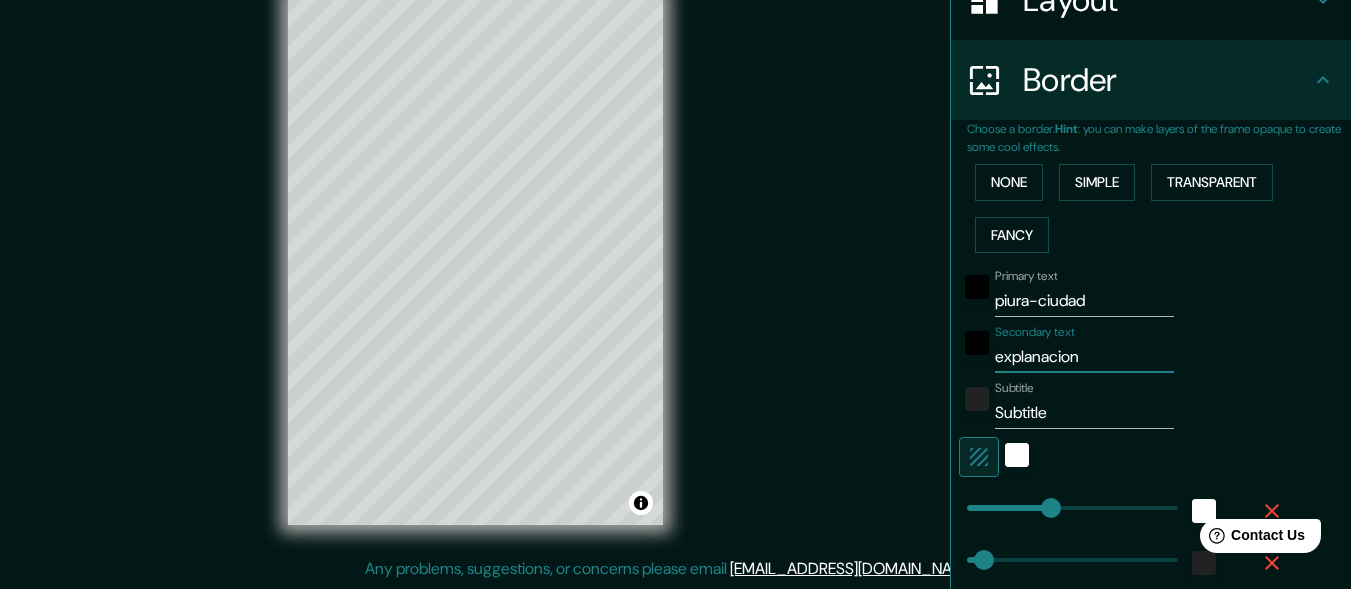 type on "explanacion" 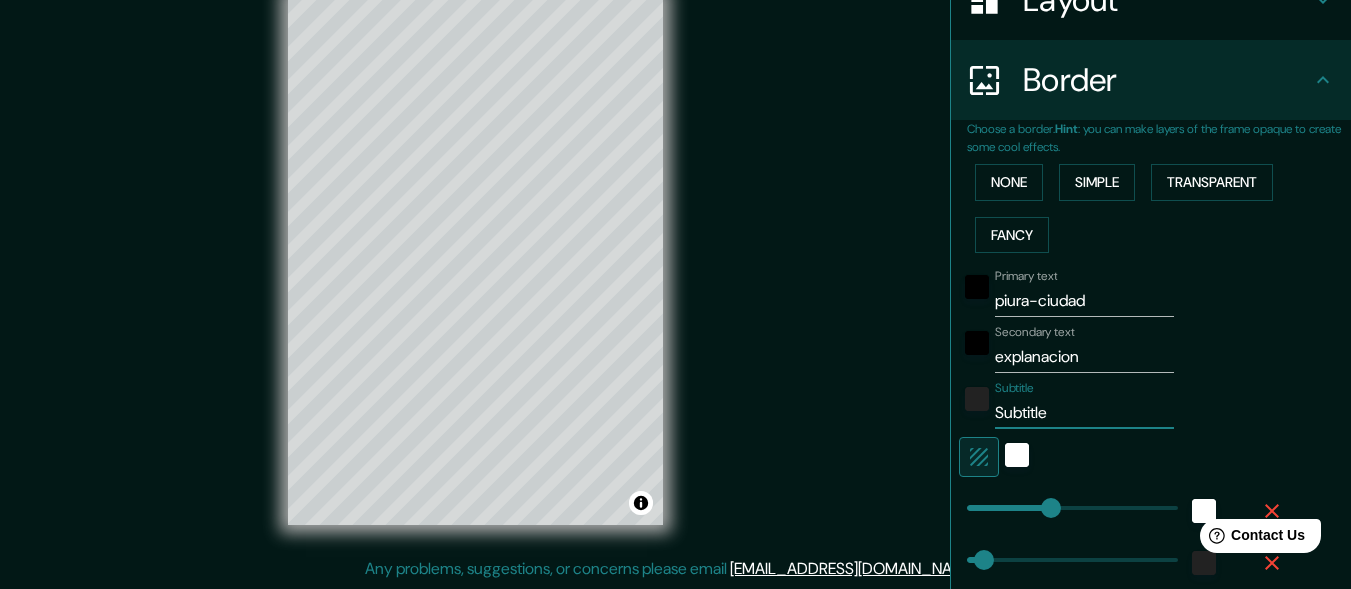 drag, startPoint x: 1064, startPoint y: 422, endPoint x: 969, endPoint y: 423, distance: 95.005264 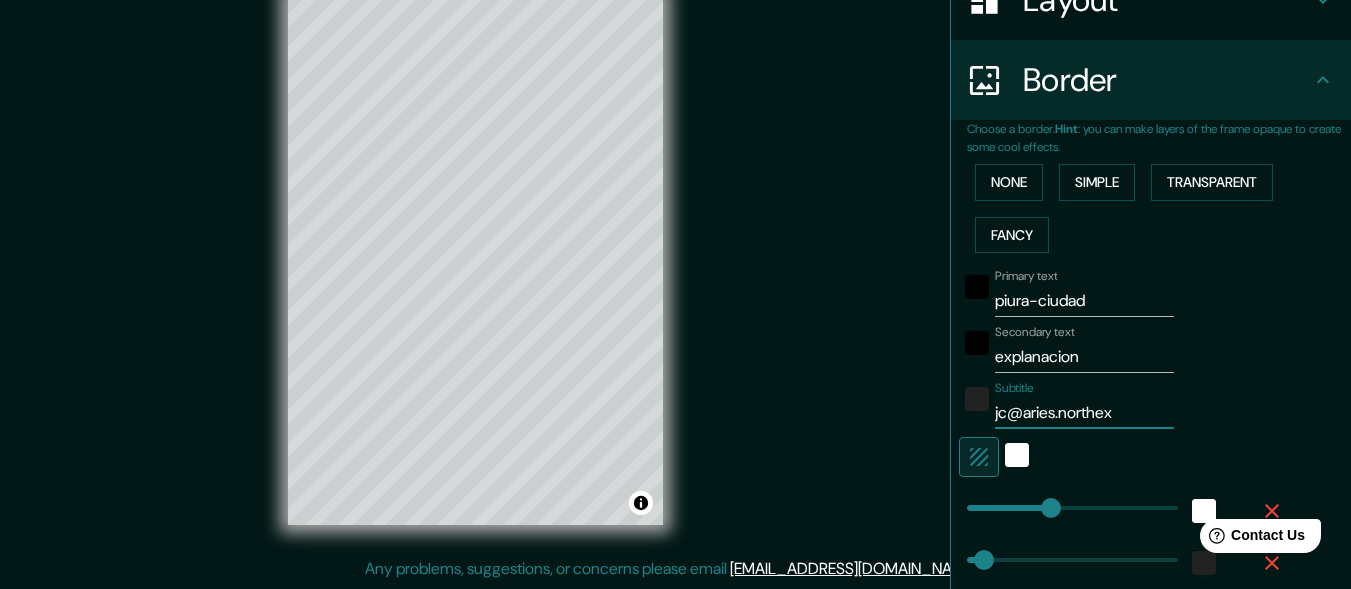 type on "jc@aries.northex" 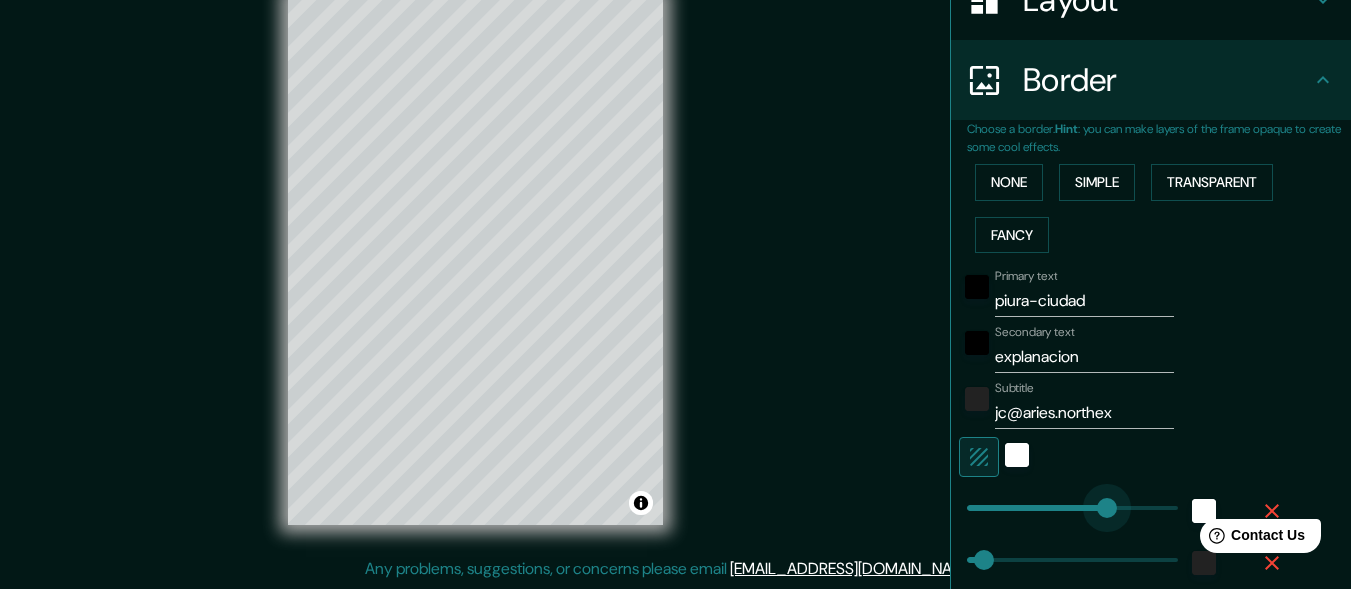 type on "279" 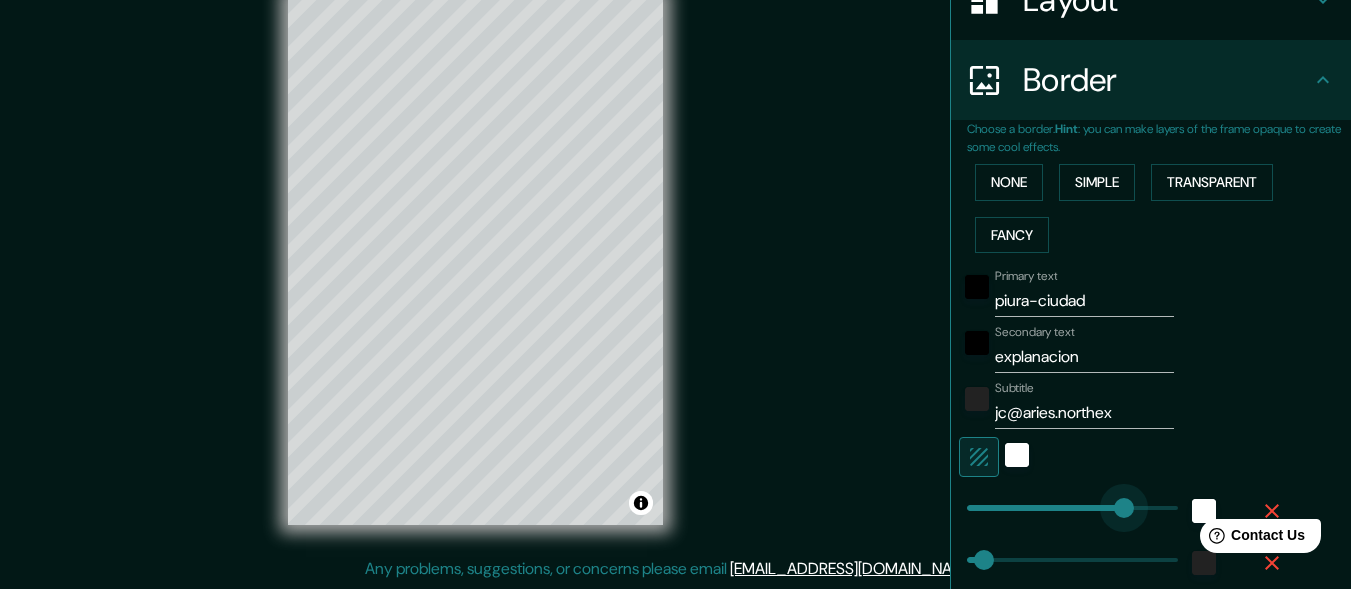 drag, startPoint x: 1040, startPoint y: 509, endPoint x: 1109, endPoint y: 516, distance: 69.354164 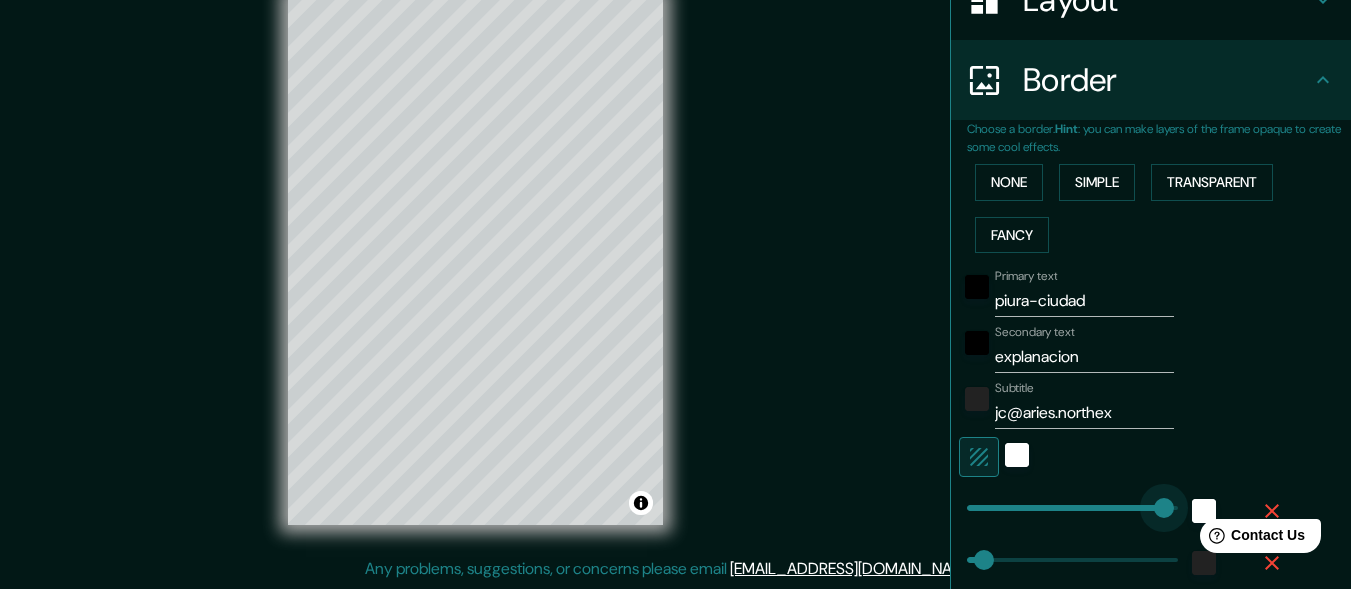 type on "375" 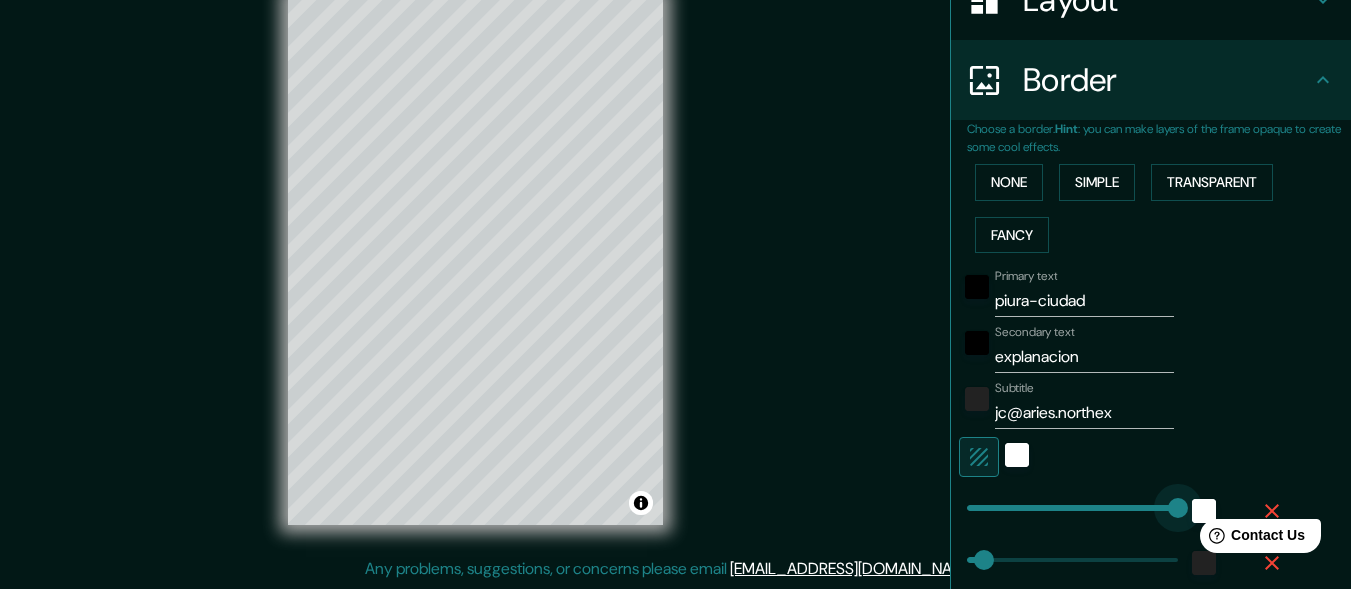 drag, startPoint x: 1109, startPoint y: 516, endPoint x: 1163, endPoint y: 524, distance: 54.589375 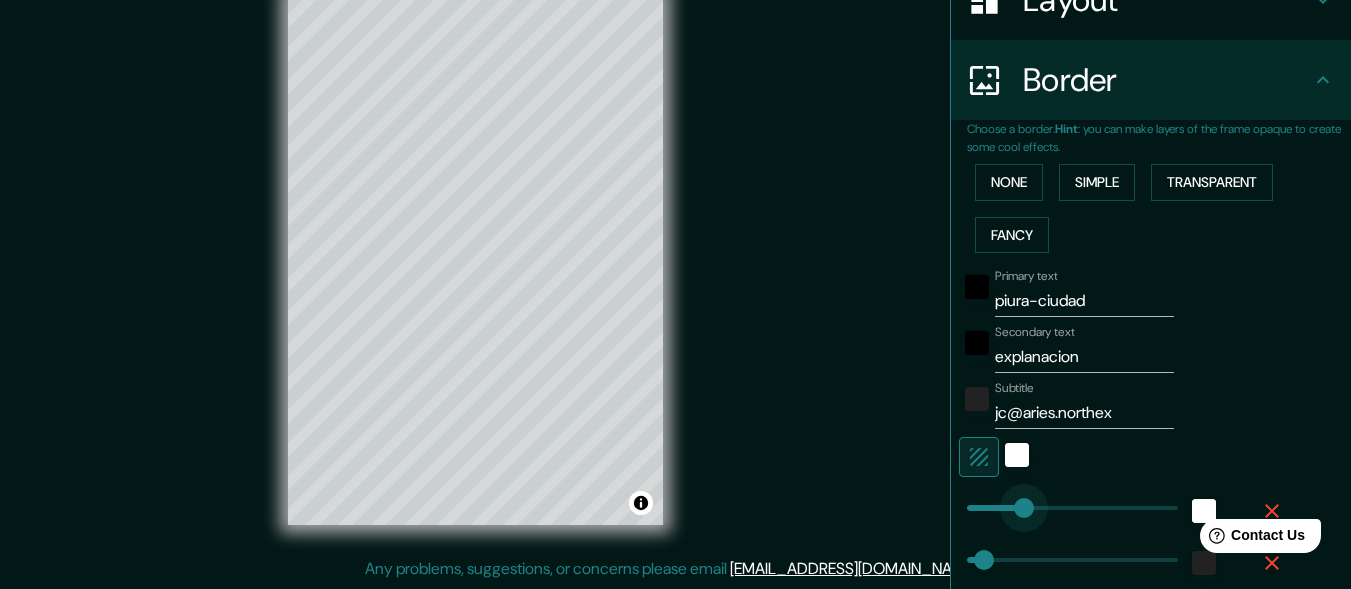 type on "52" 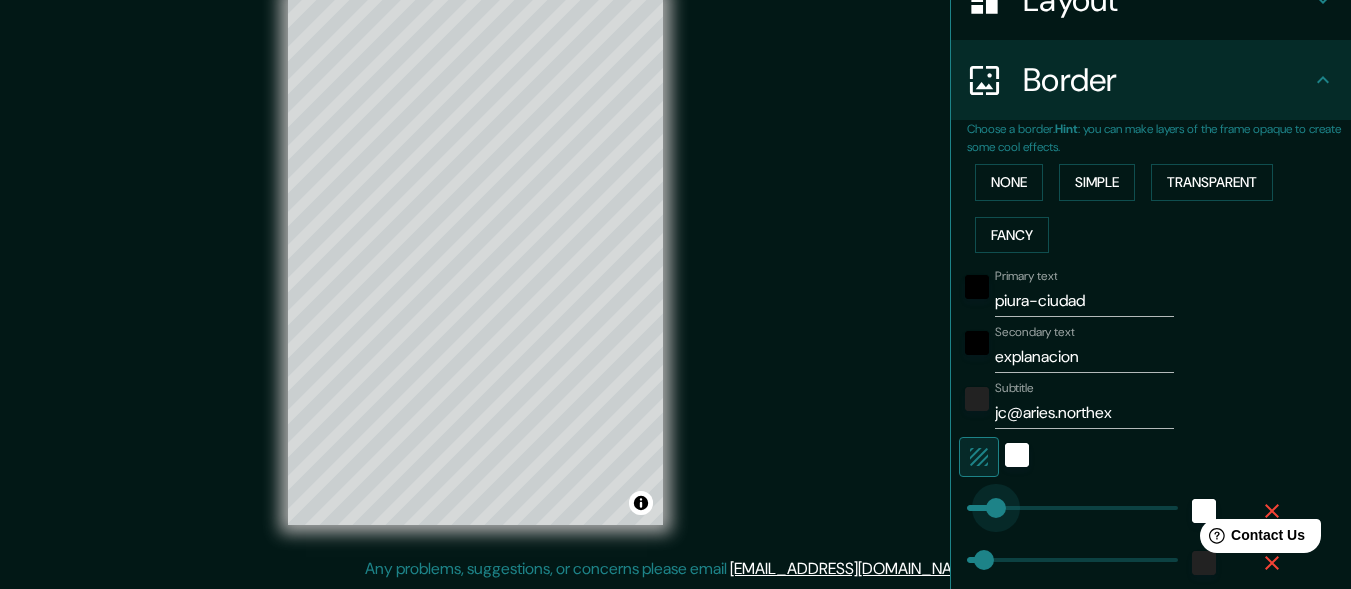 drag, startPoint x: 1160, startPoint y: 523, endPoint x: 981, endPoint y: 504, distance: 180.00555 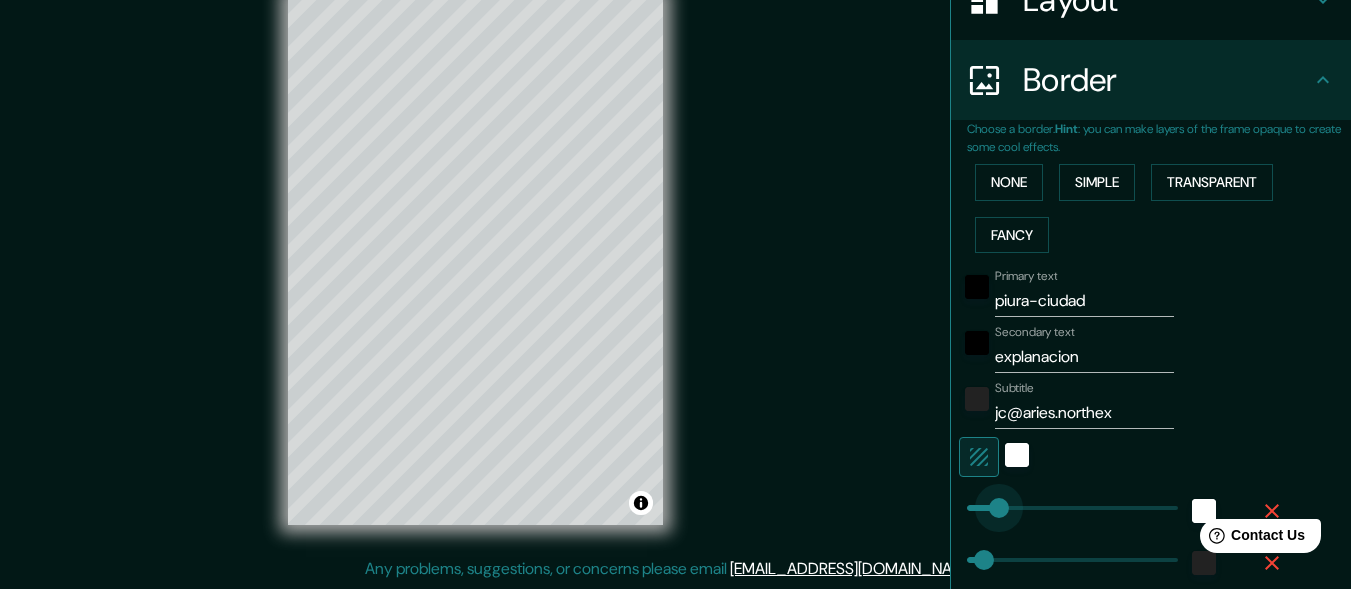 type on "66" 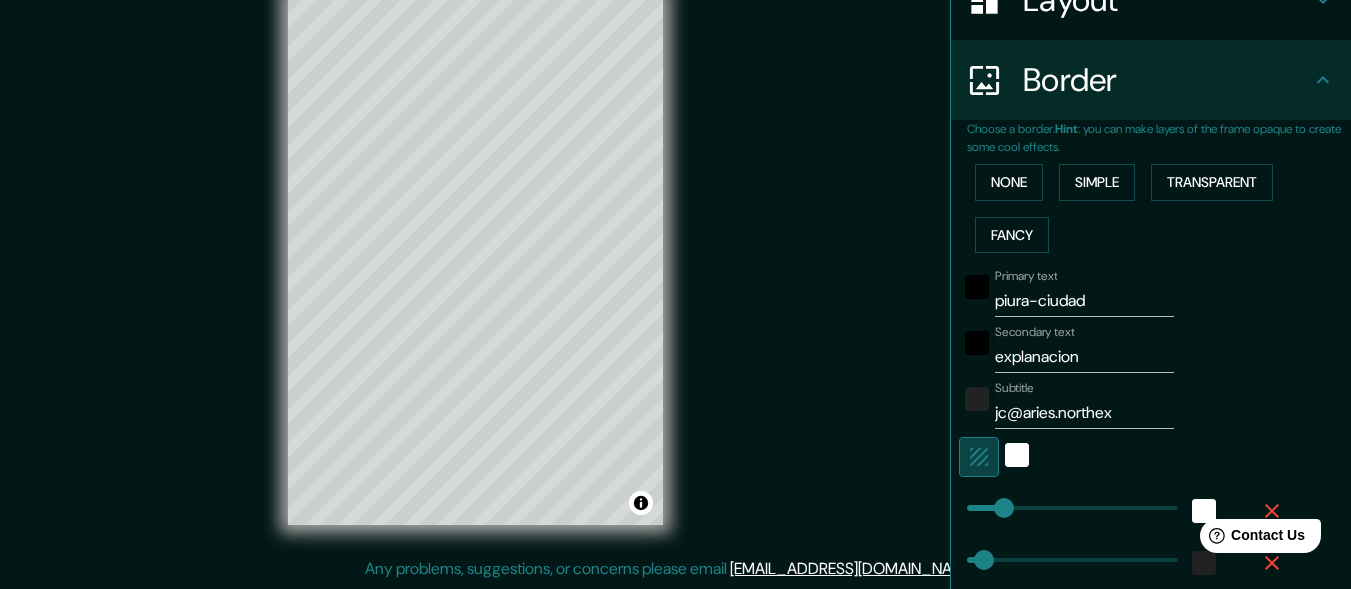 click 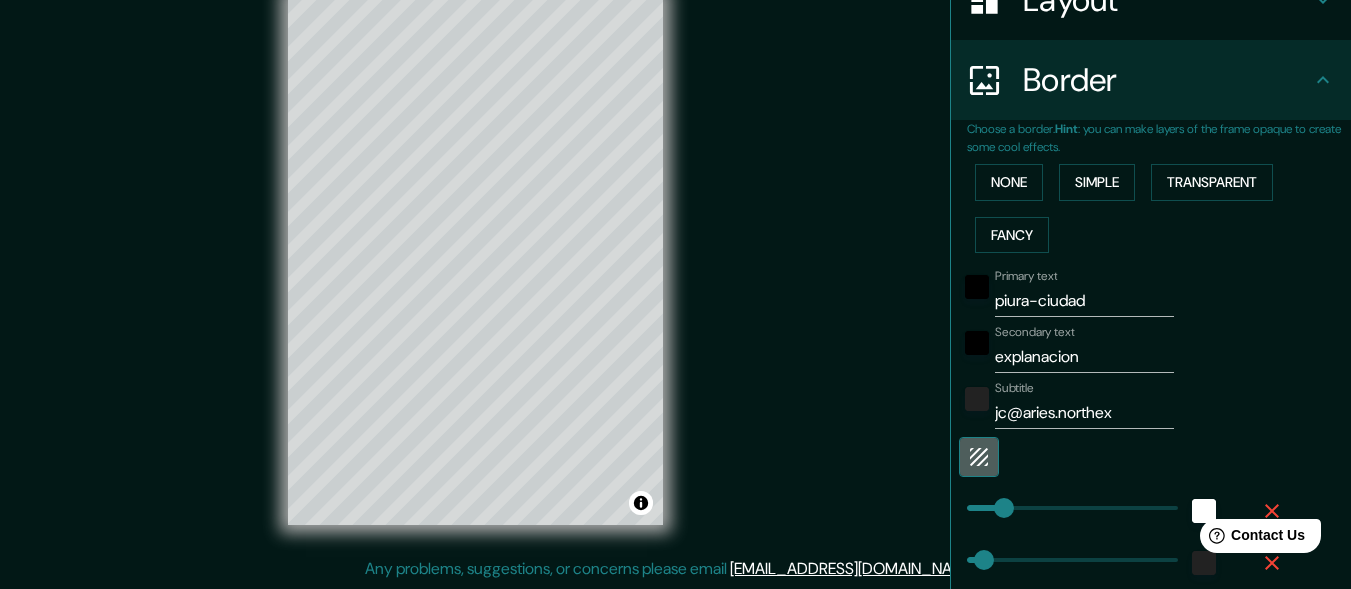click 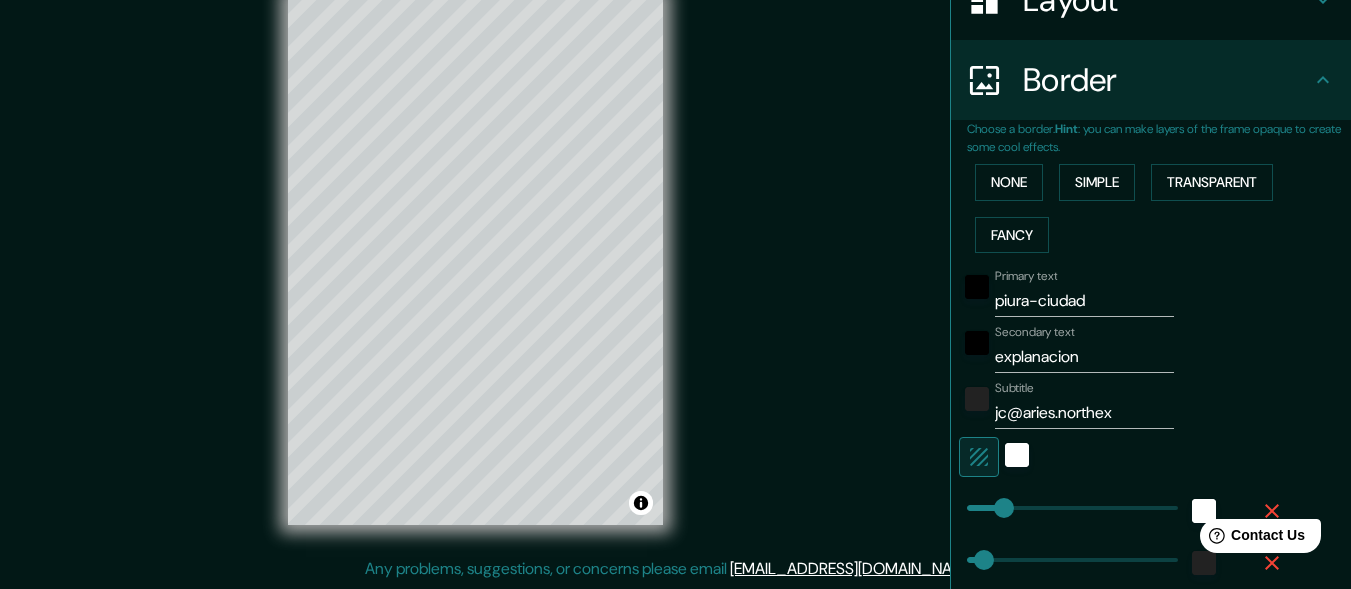 click 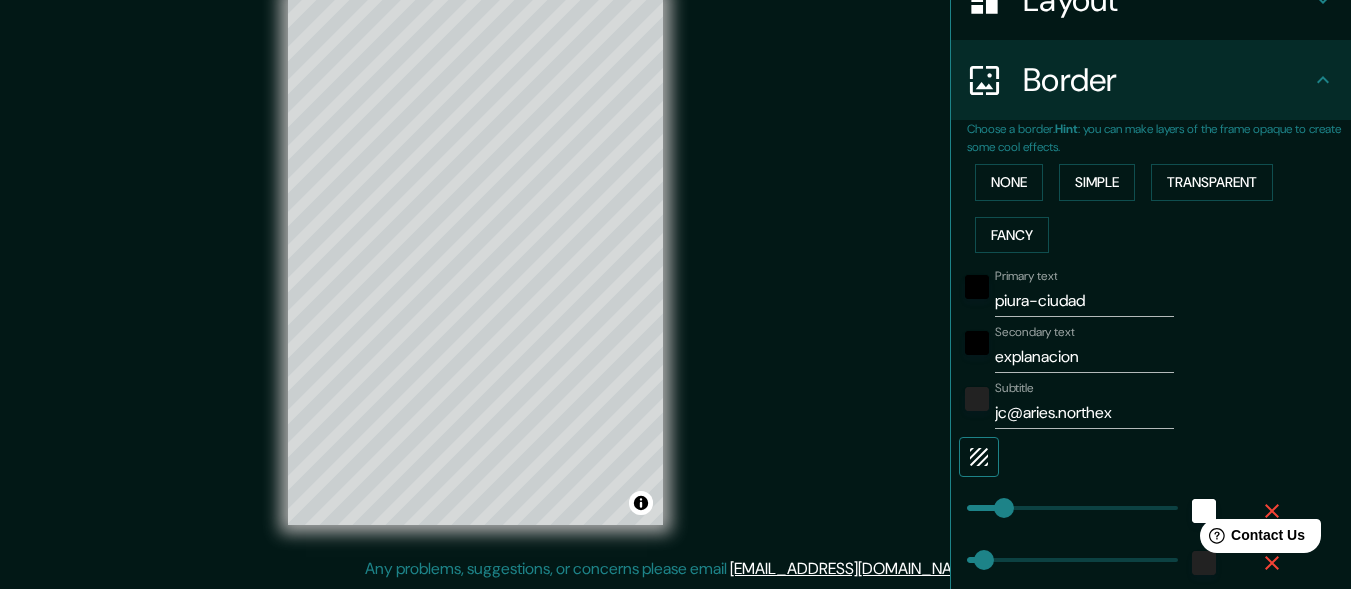 click 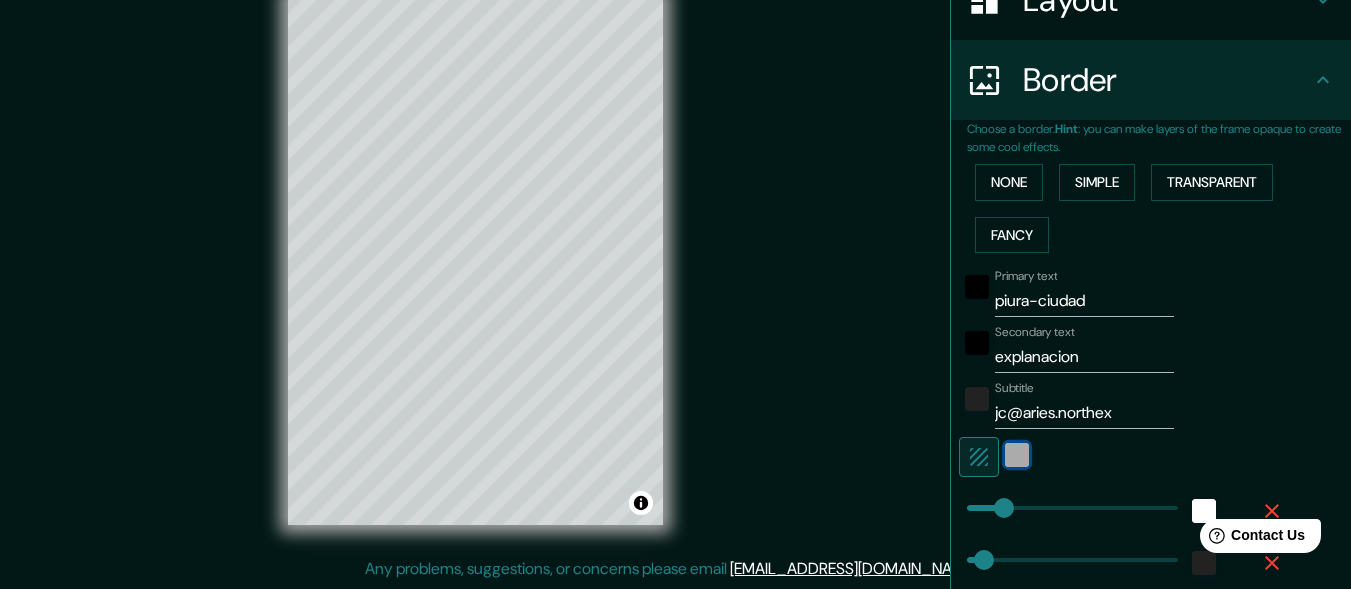 click at bounding box center (1017, 455) 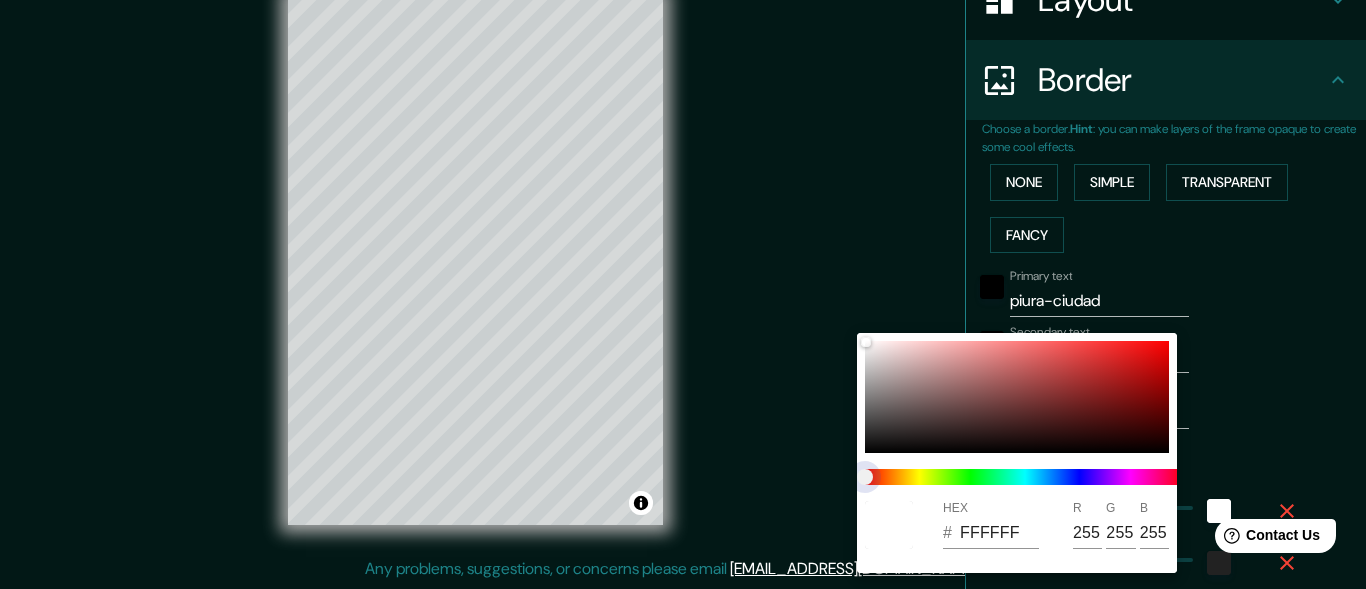 click at bounding box center (1025, 477) 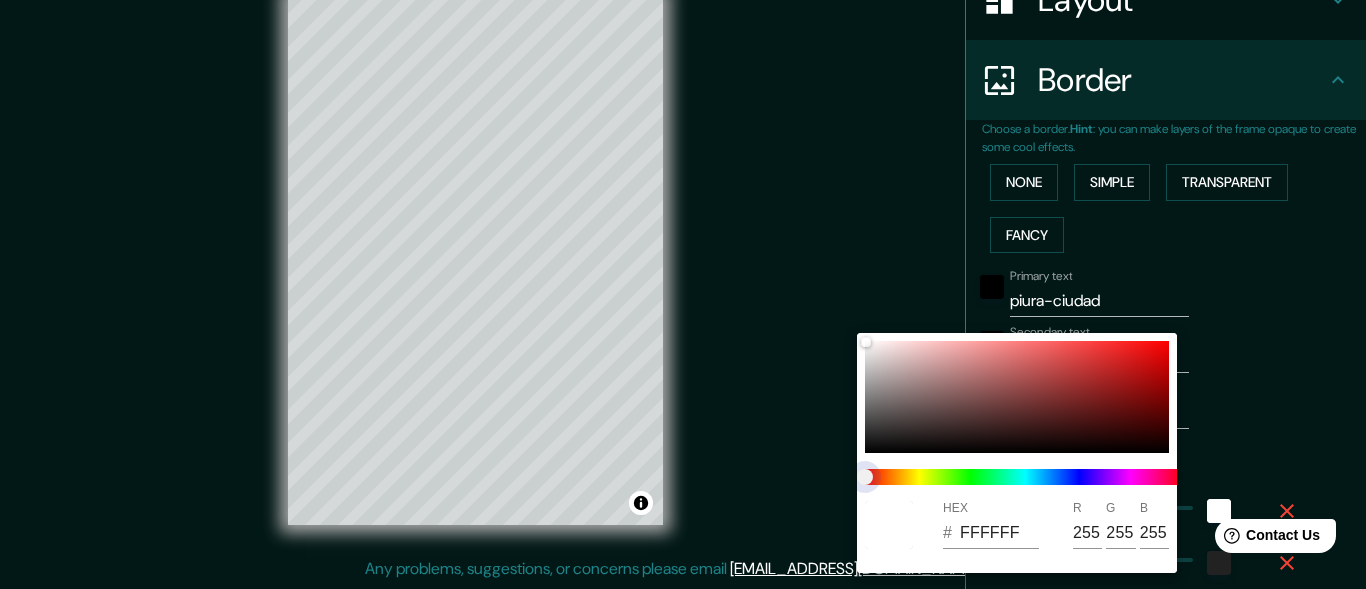 click at bounding box center (1025, 477) 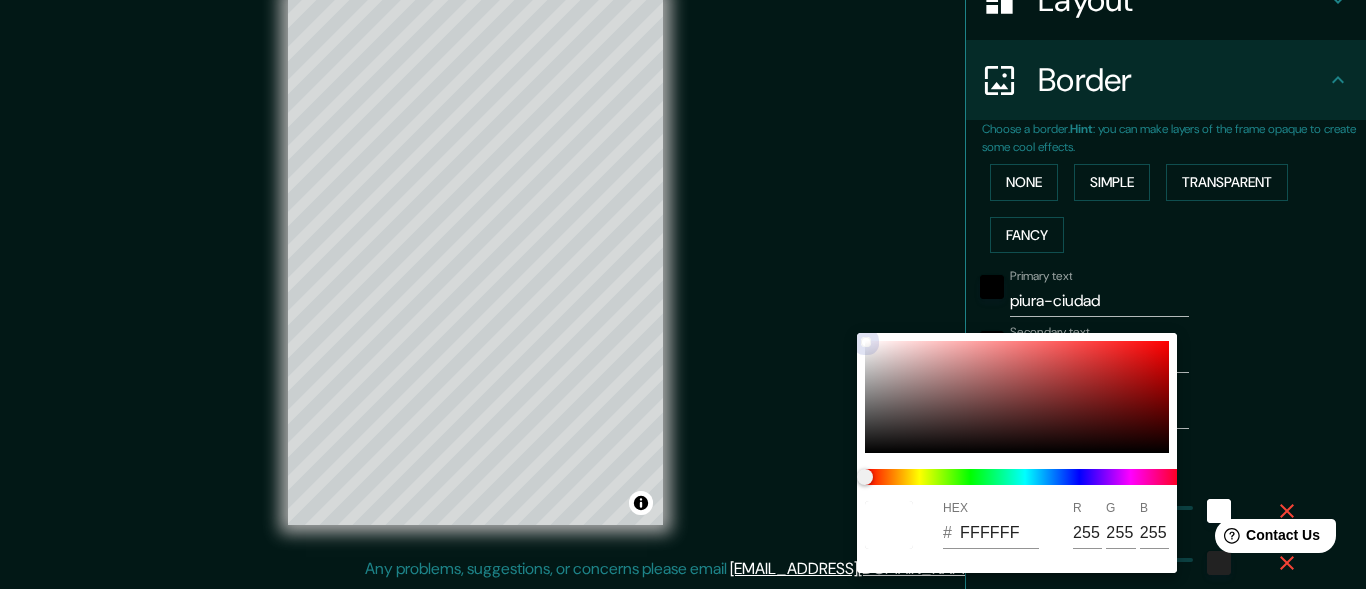 click at bounding box center (1017, 397) 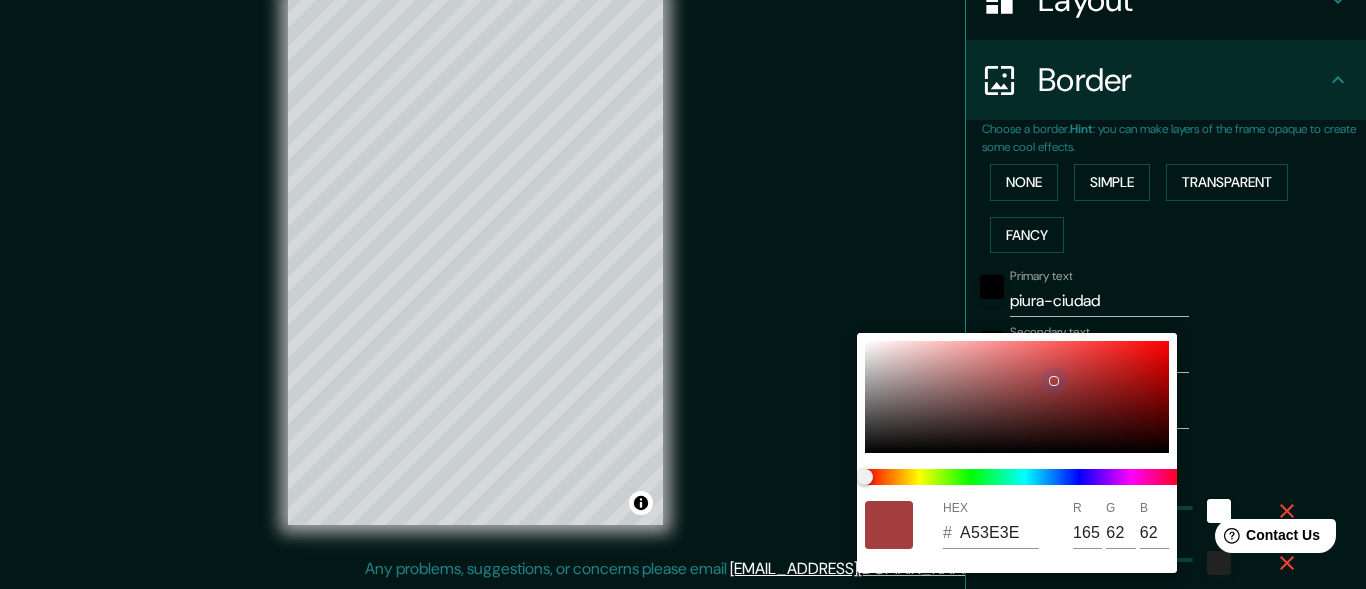 click at bounding box center (1017, 397) 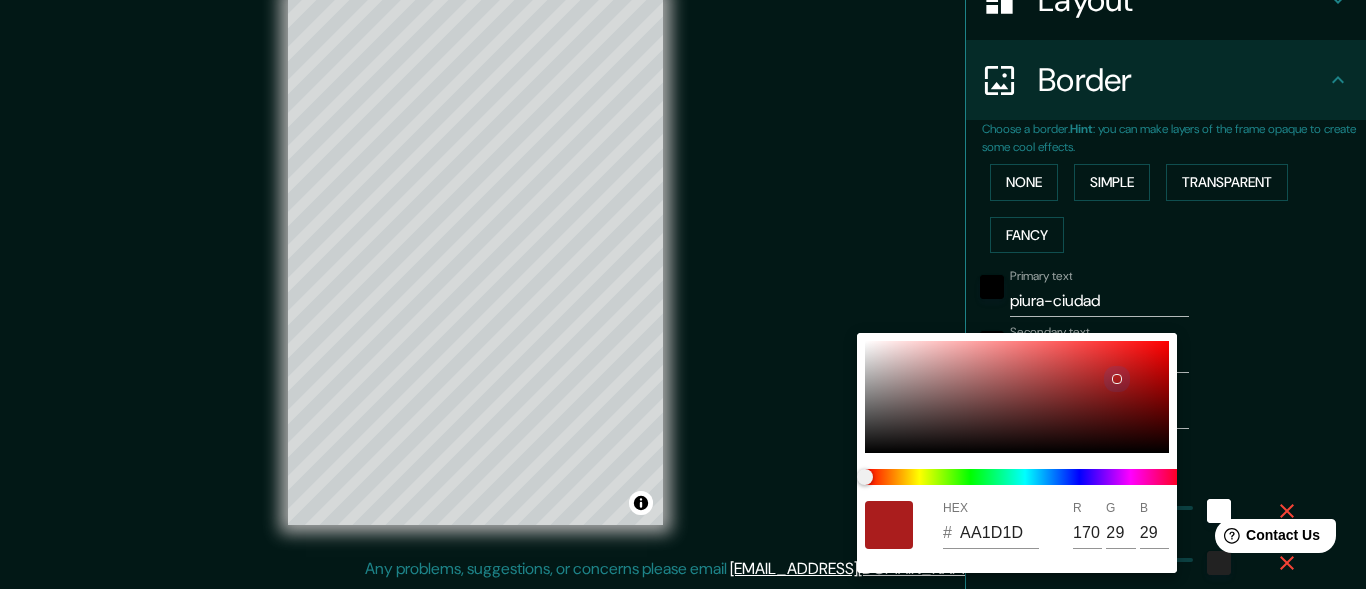 click at bounding box center (1017, 397) 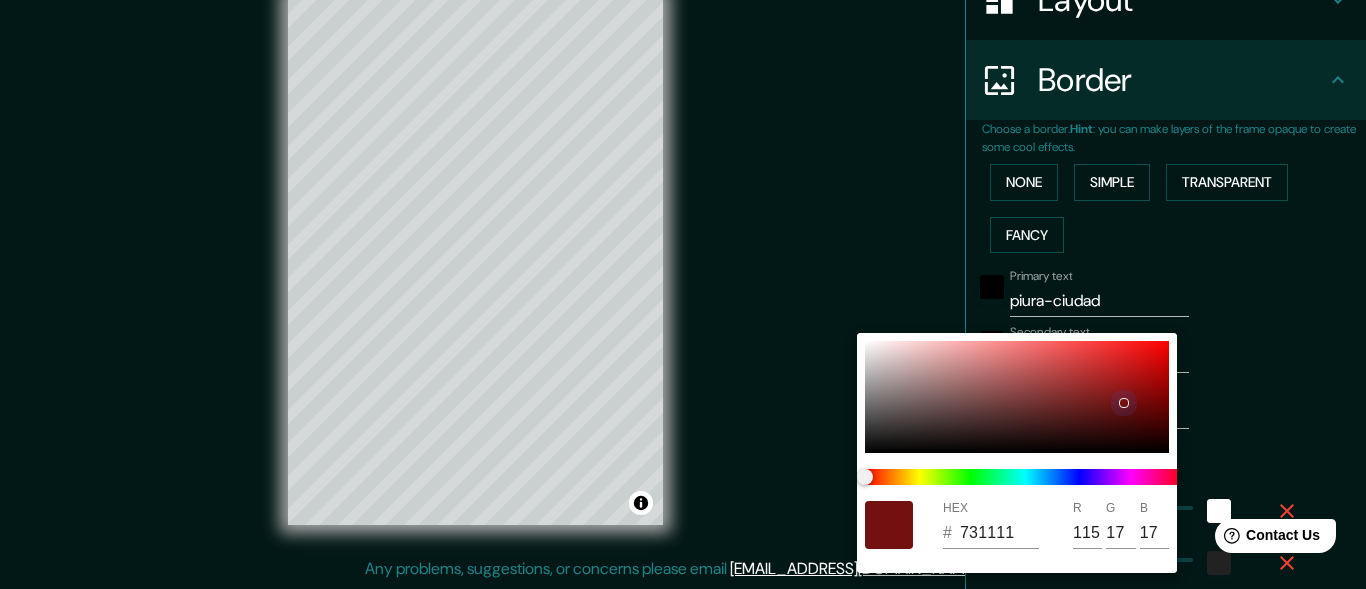 type on "6C1111" 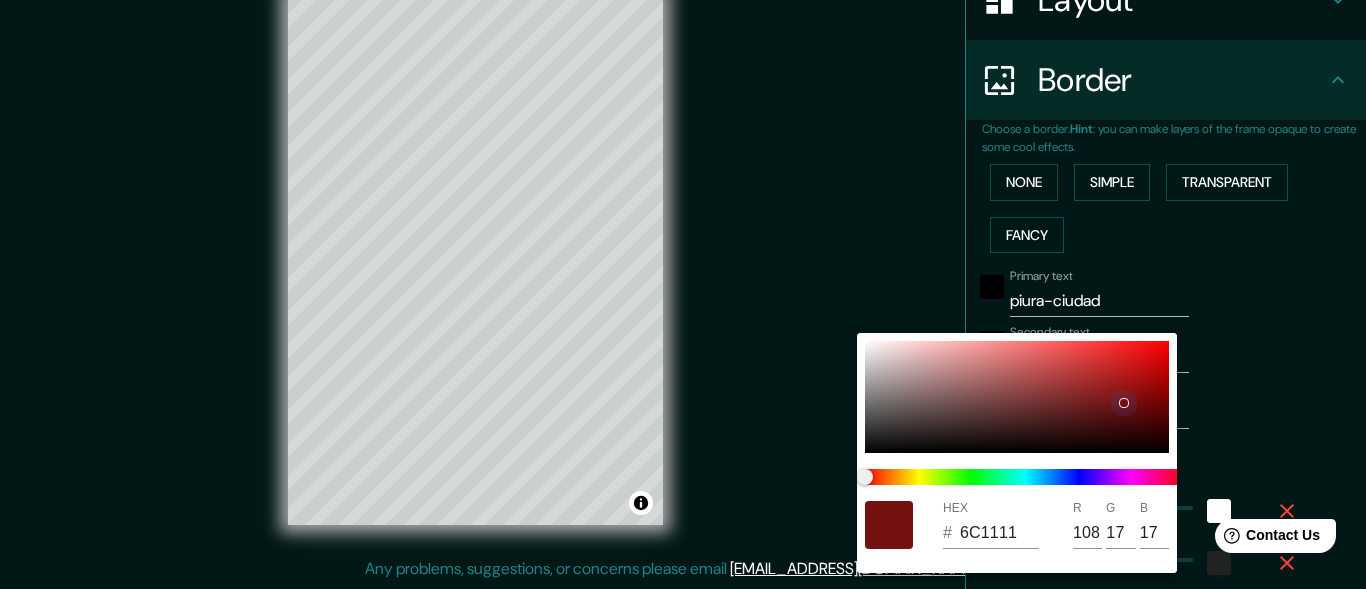 click at bounding box center [1124, 403] 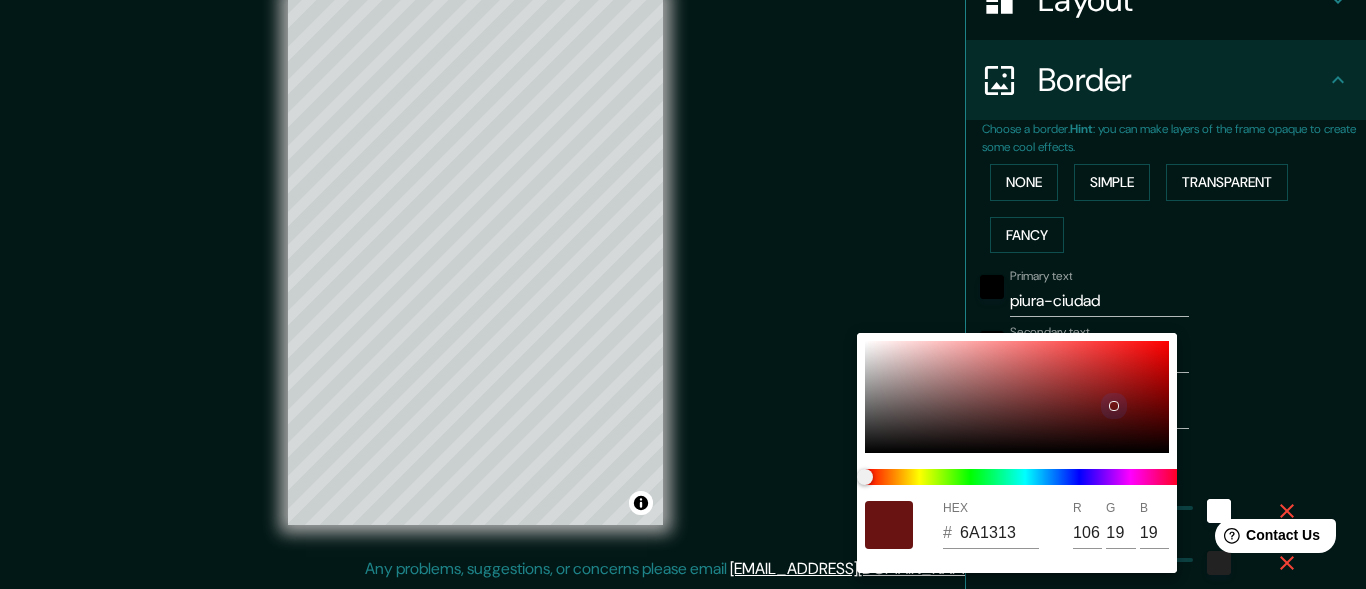 drag, startPoint x: 1102, startPoint y: 409, endPoint x: 1076, endPoint y: 411, distance: 26.076809 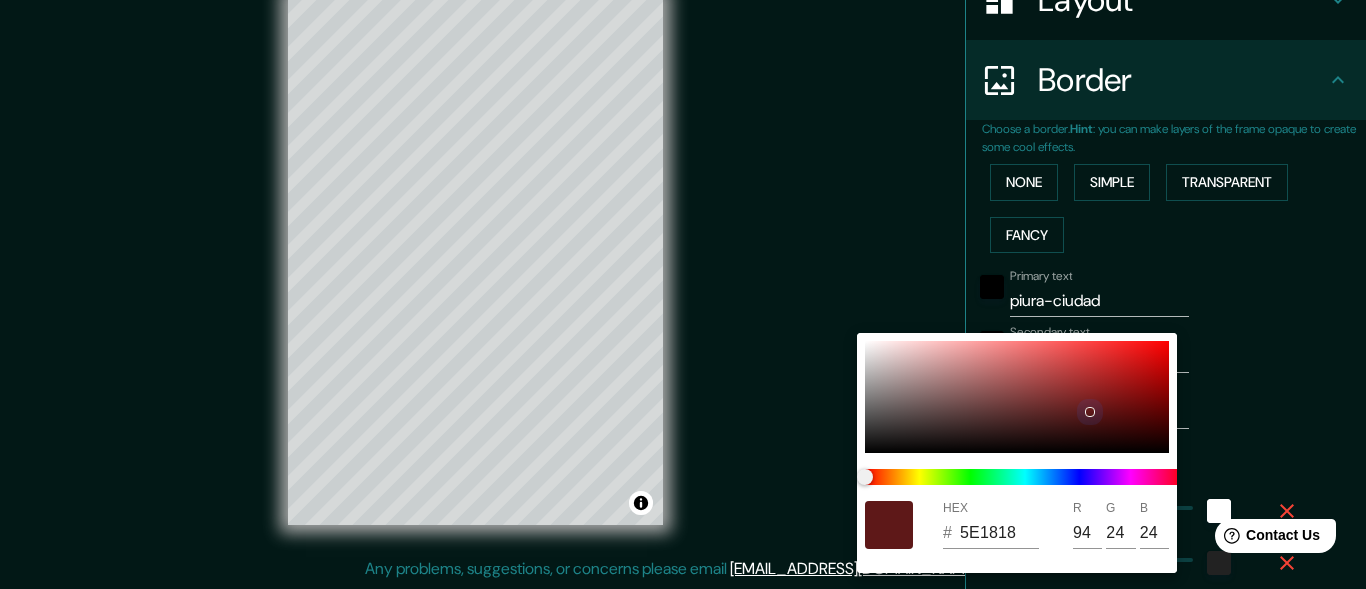drag, startPoint x: 1076, startPoint y: 411, endPoint x: 1049, endPoint y: 414, distance: 27.166155 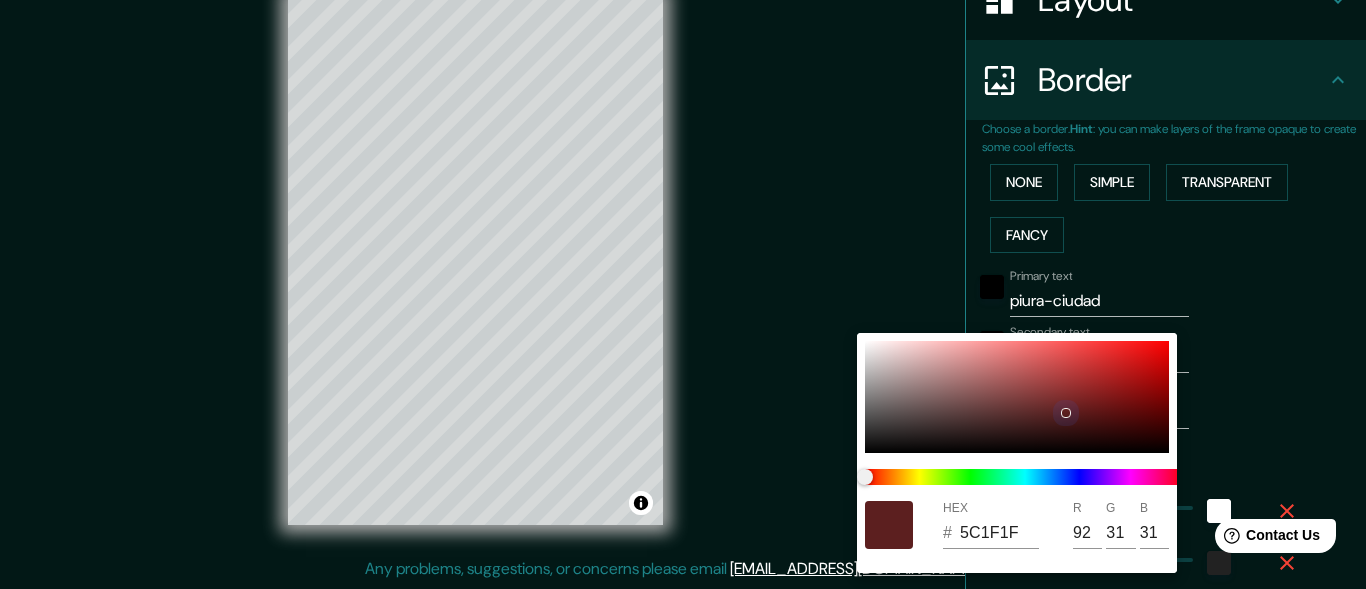click at bounding box center [1017, 397] 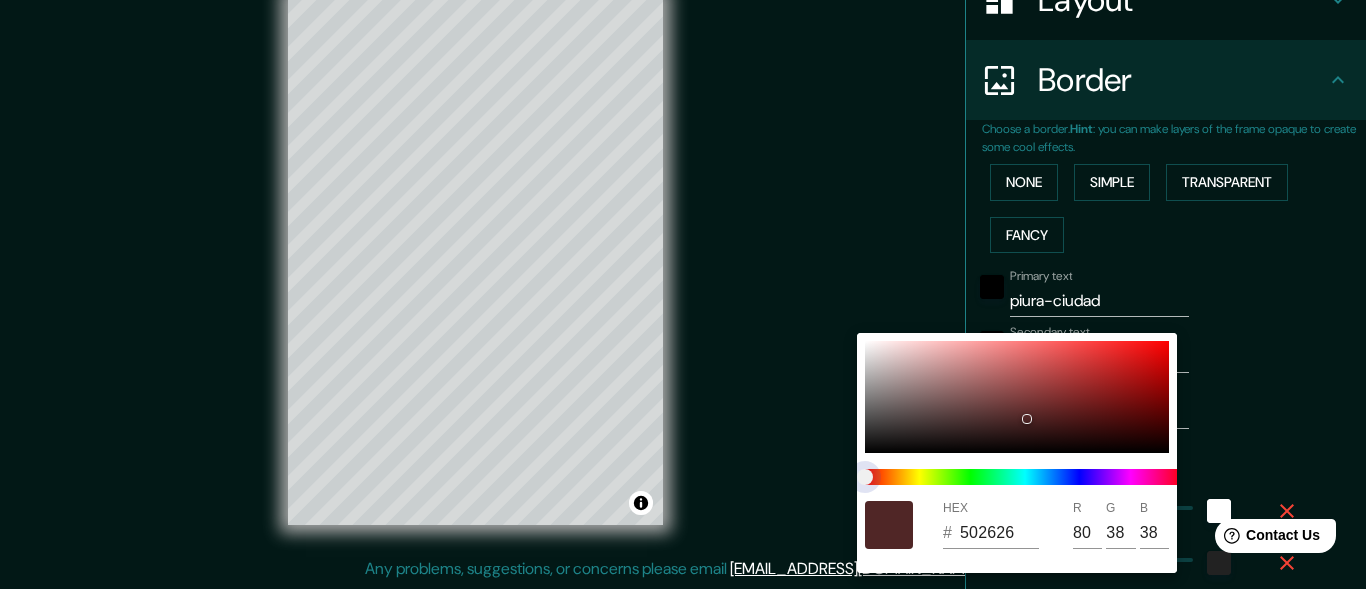 type on "4F4625" 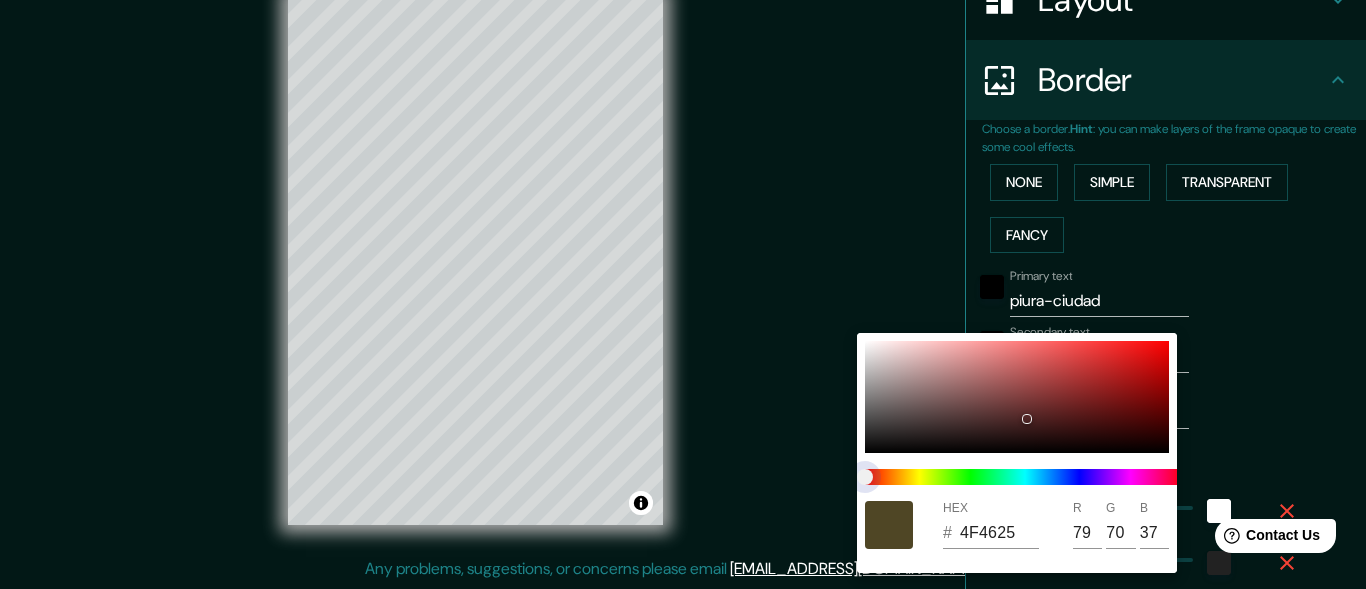 click at bounding box center (1025, 477) 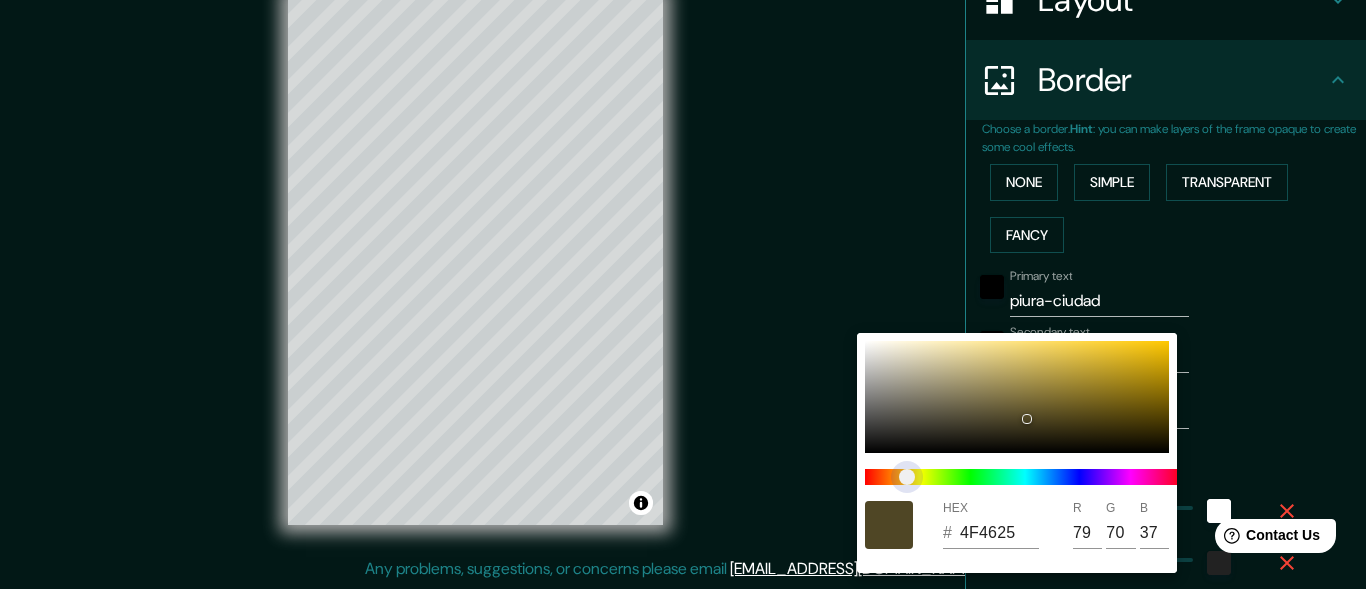 type on "424F25" 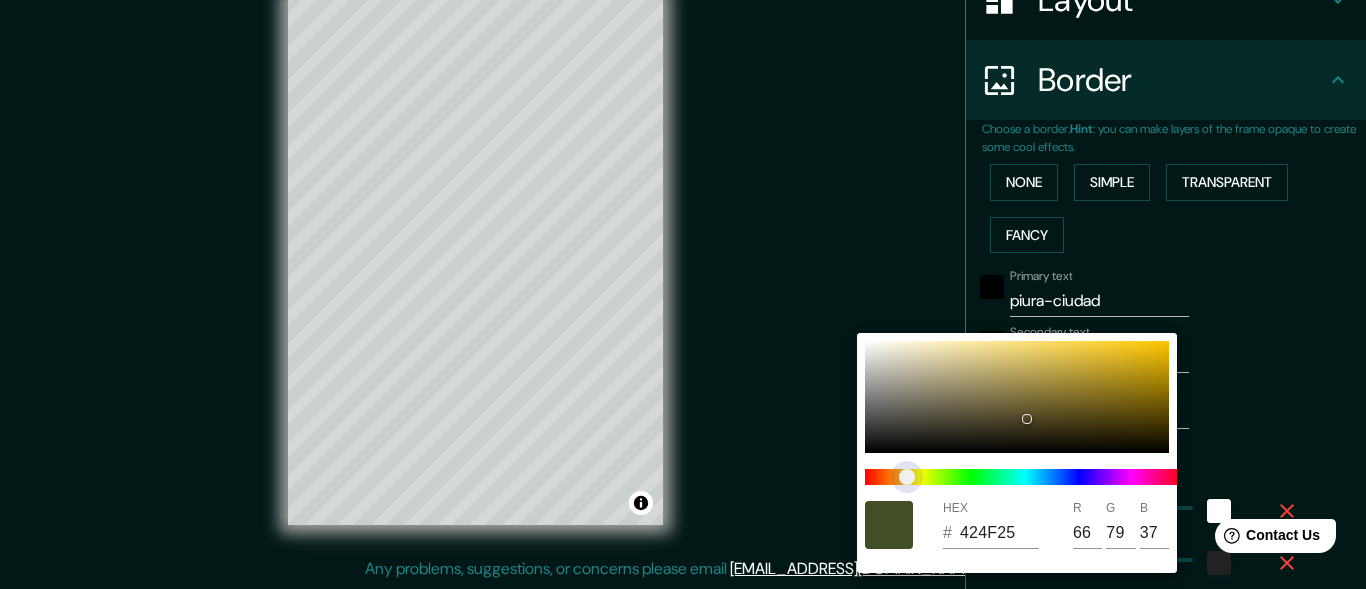 click at bounding box center (1025, 477) 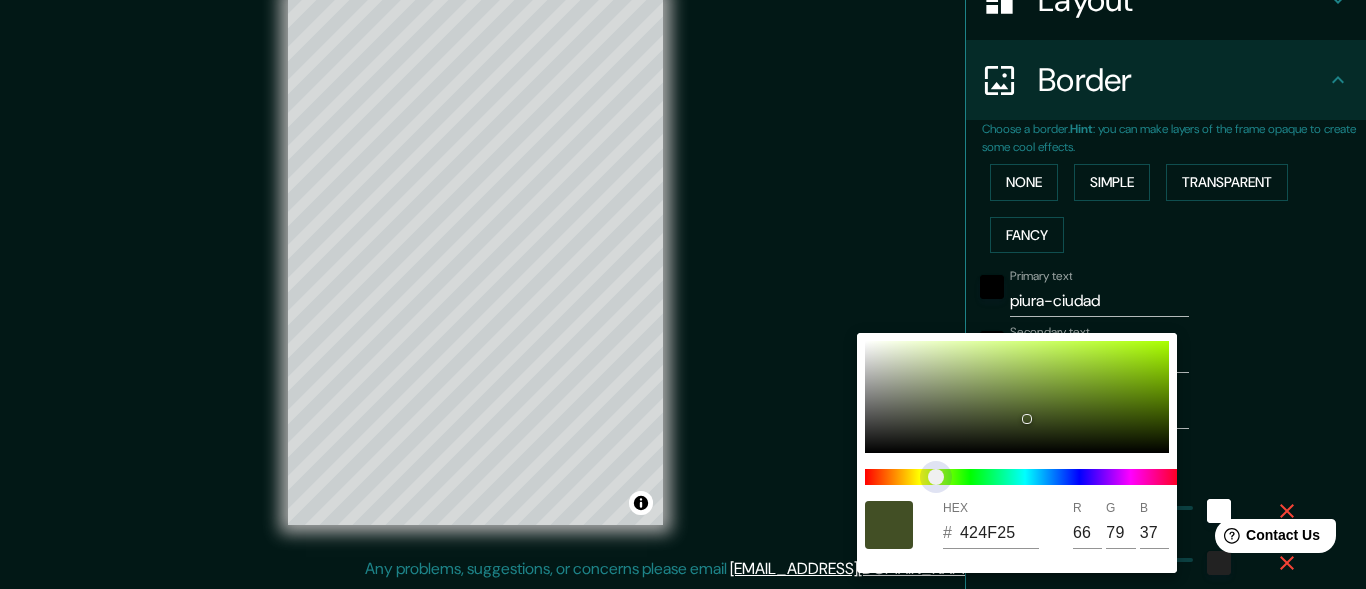 type on "414F25" 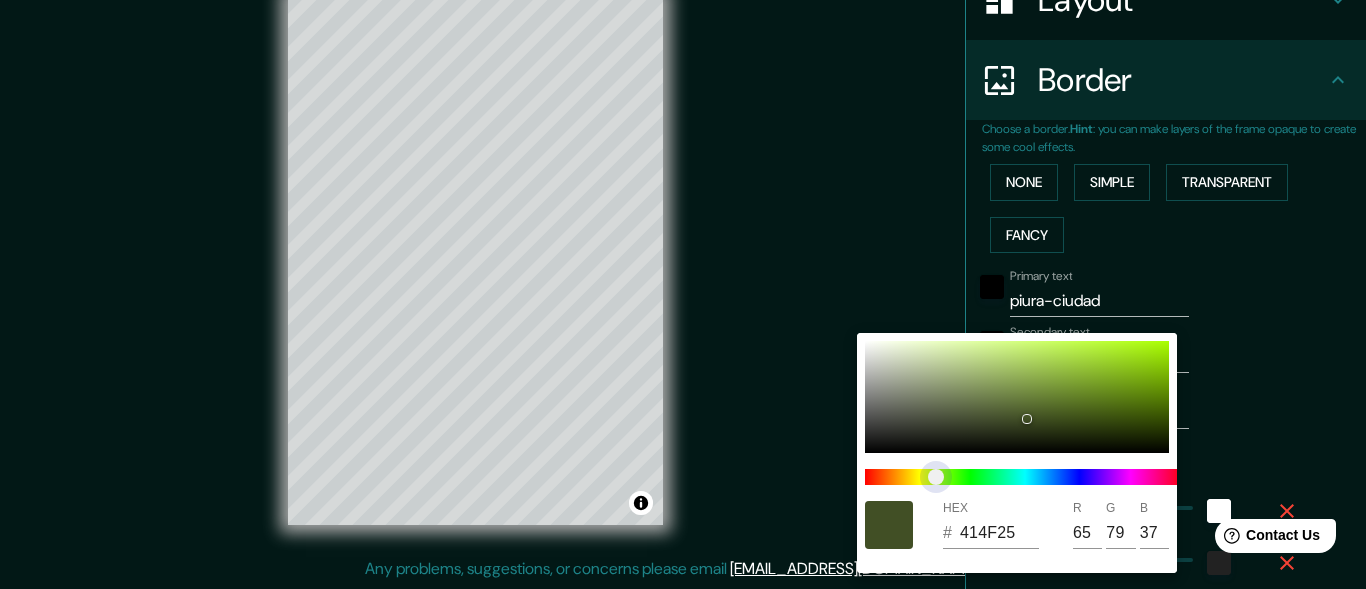 type on "364F25" 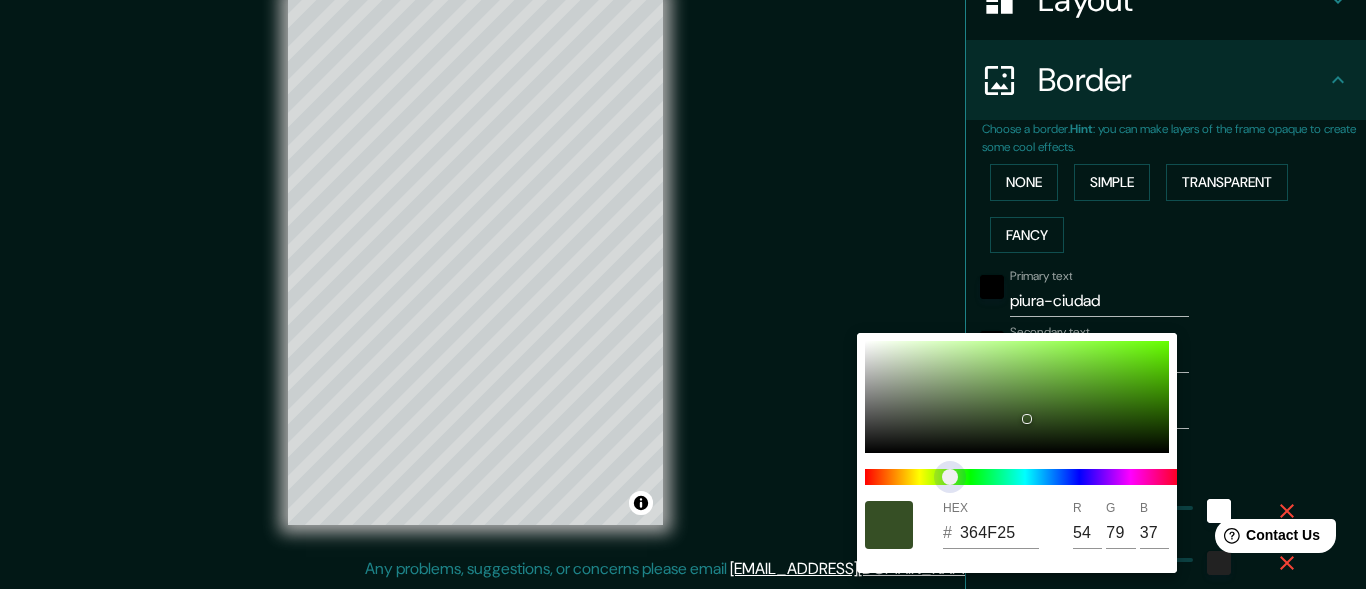 drag, startPoint x: 950, startPoint y: 484, endPoint x: 971, endPoint y: 486, distance: 21.095022 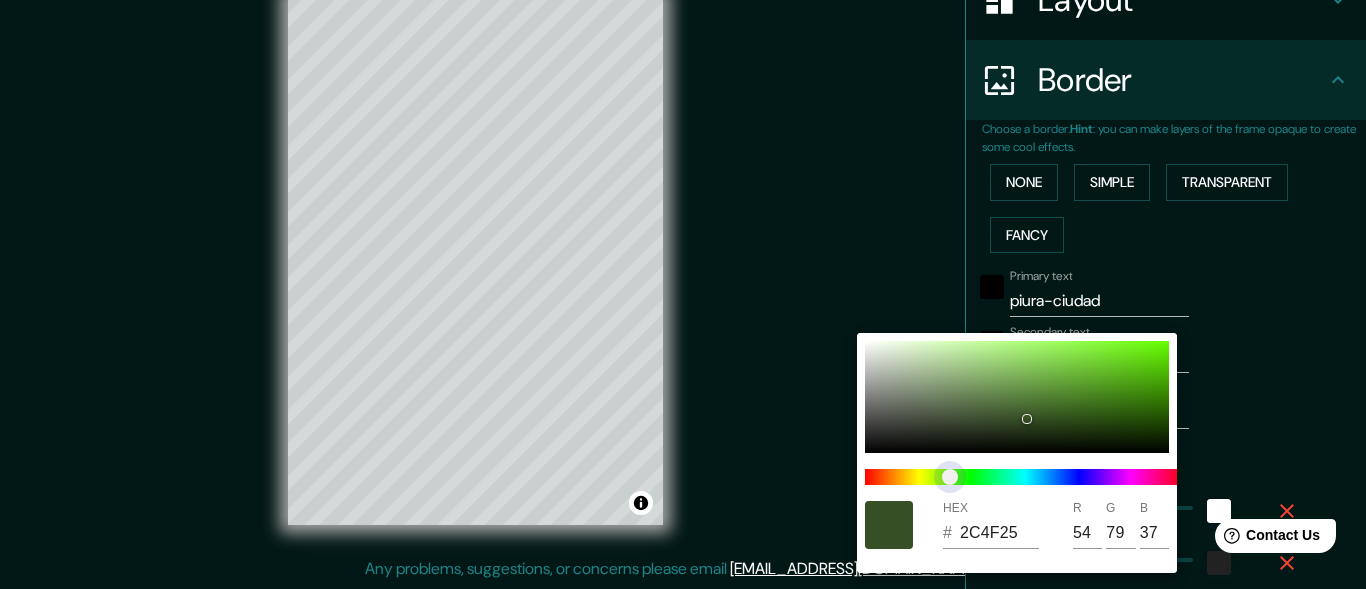 type on "44" 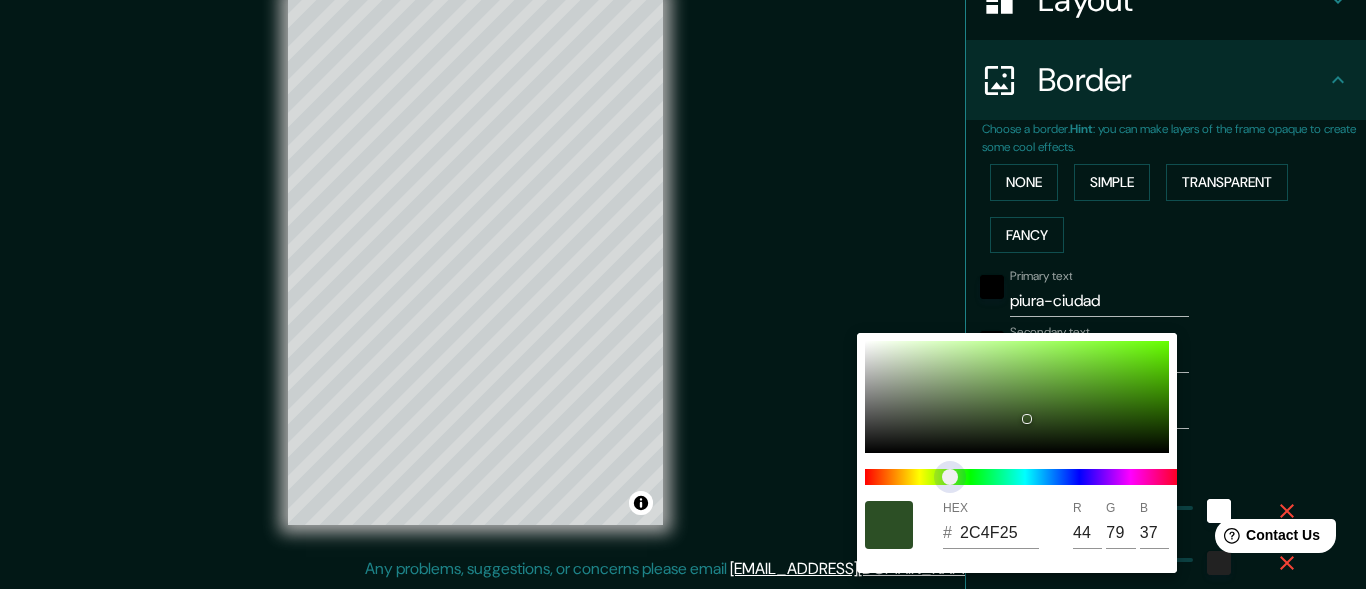 type on "254F2A" 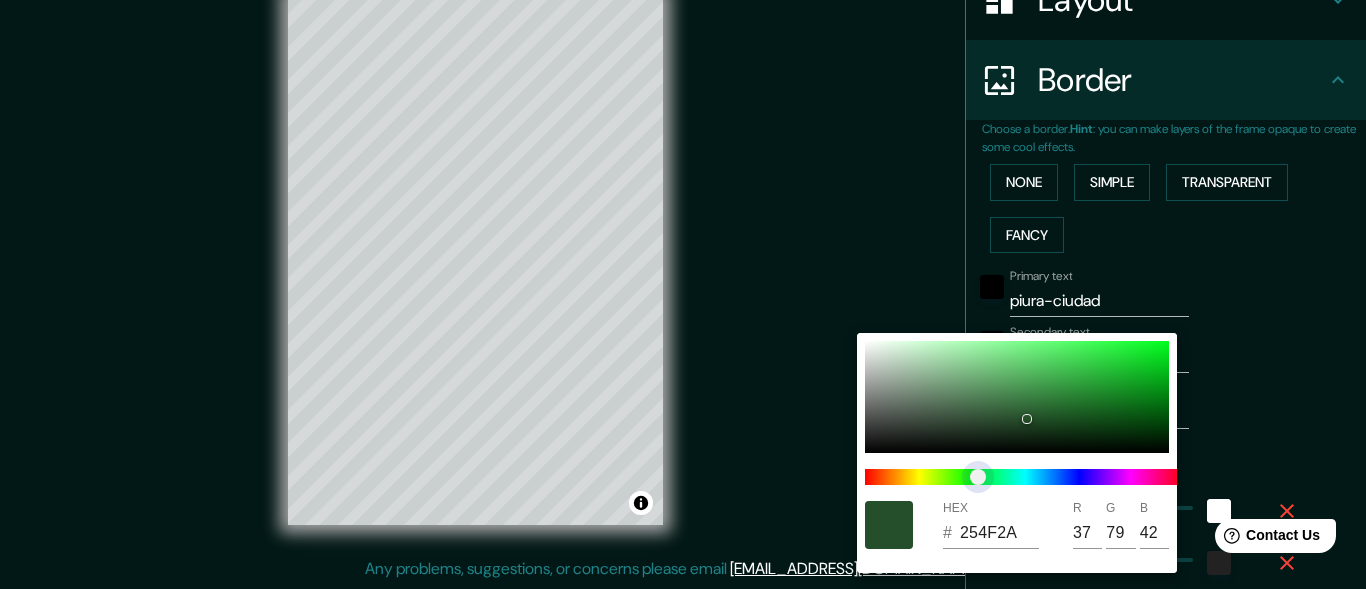 drag, startPoint x: 978, startPoint y: 486, endPoint x: 989, endPoint y: 488, distance: 11.18034 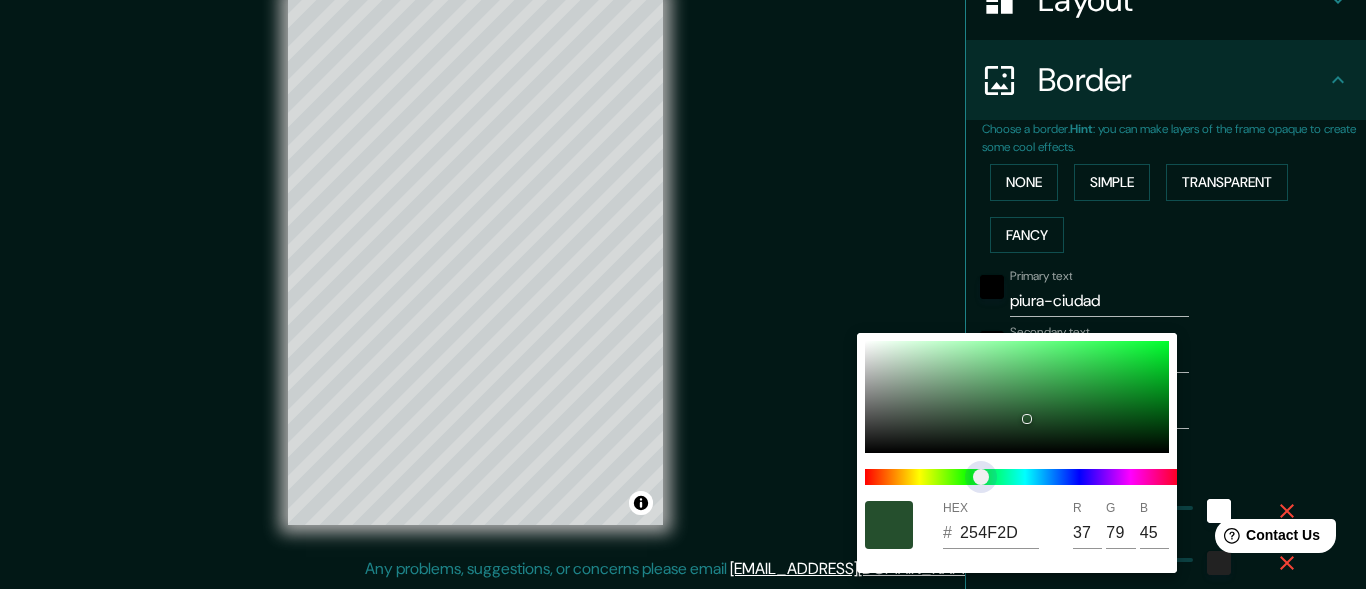 type on "254F30" 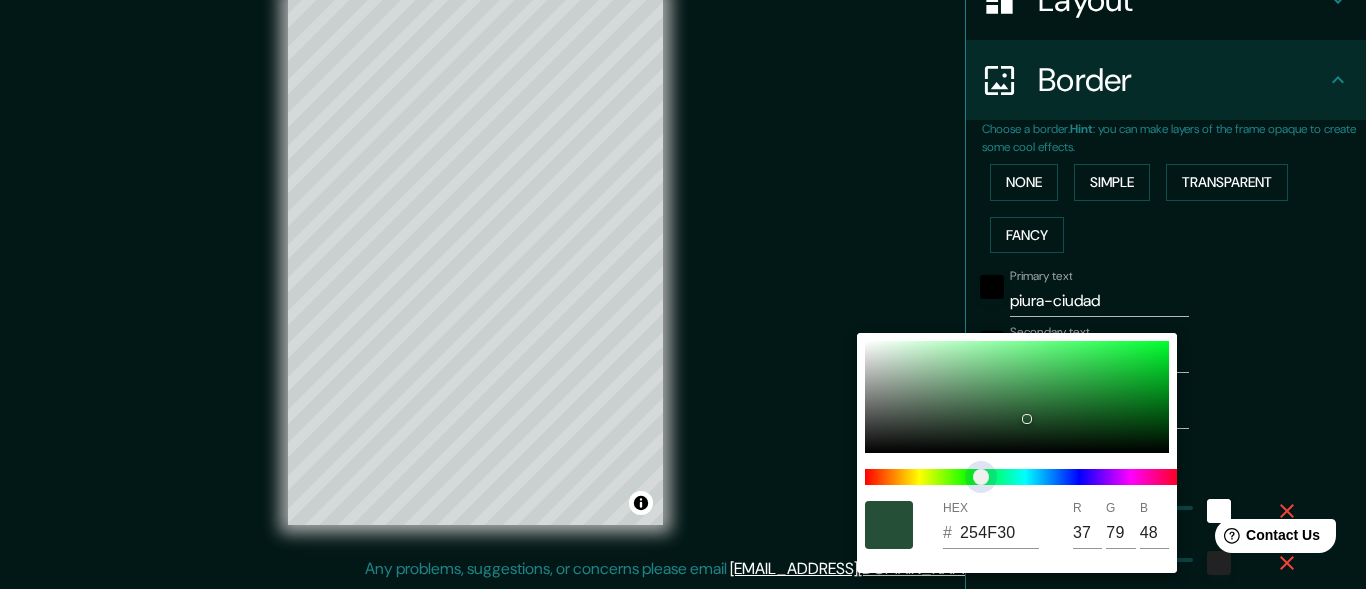 type on "254F3B" 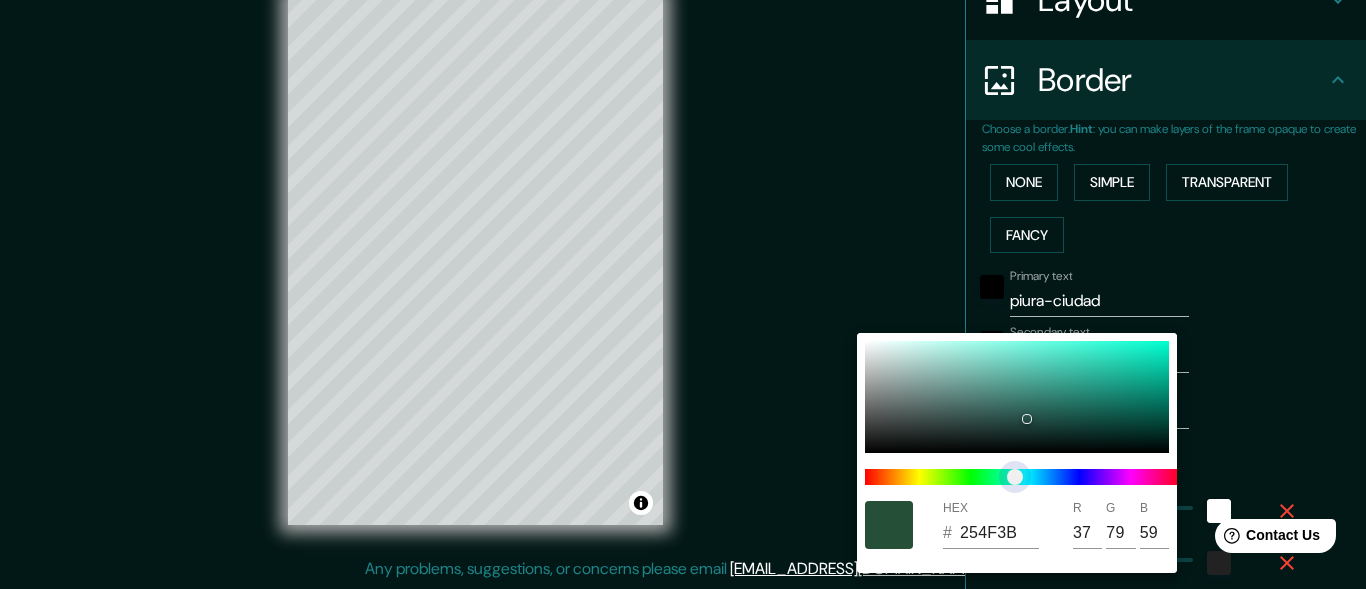 type on "254F47" 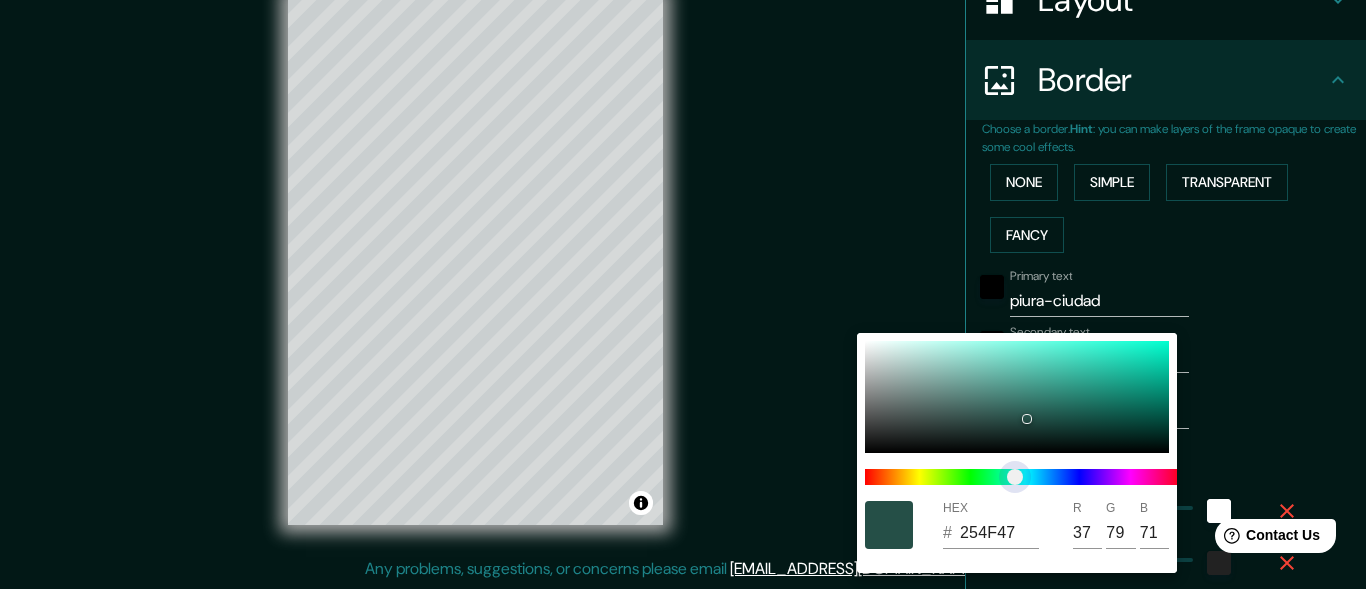 type on "254F4A" 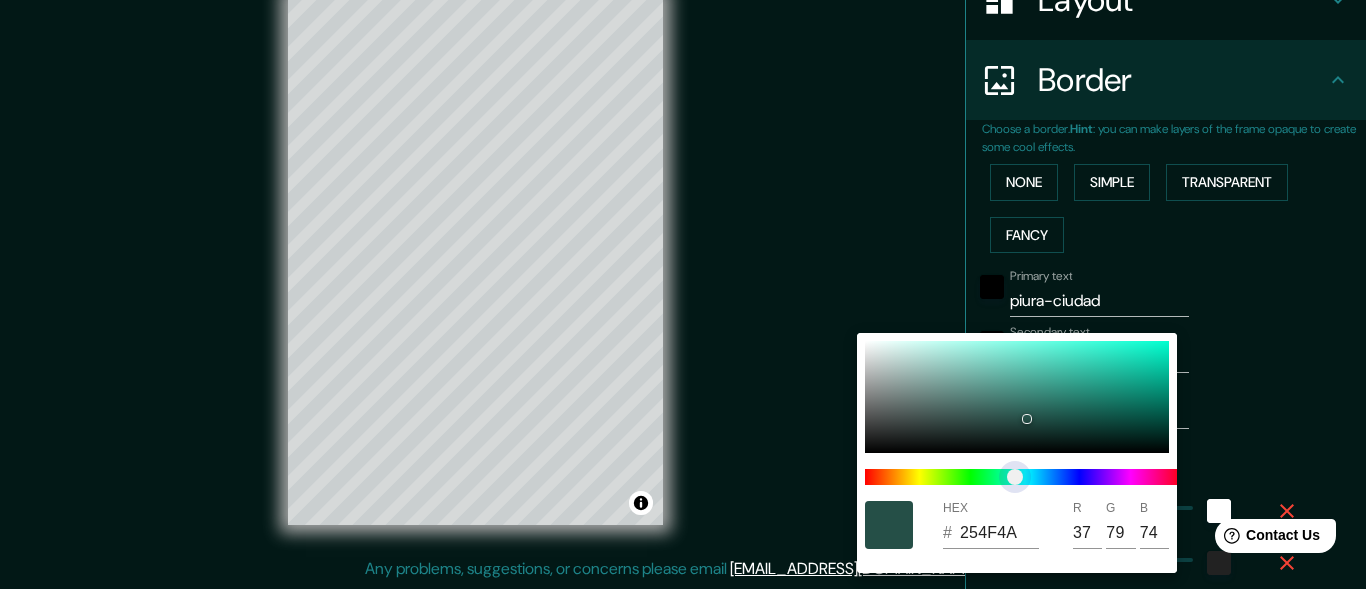 type on "254D4F" 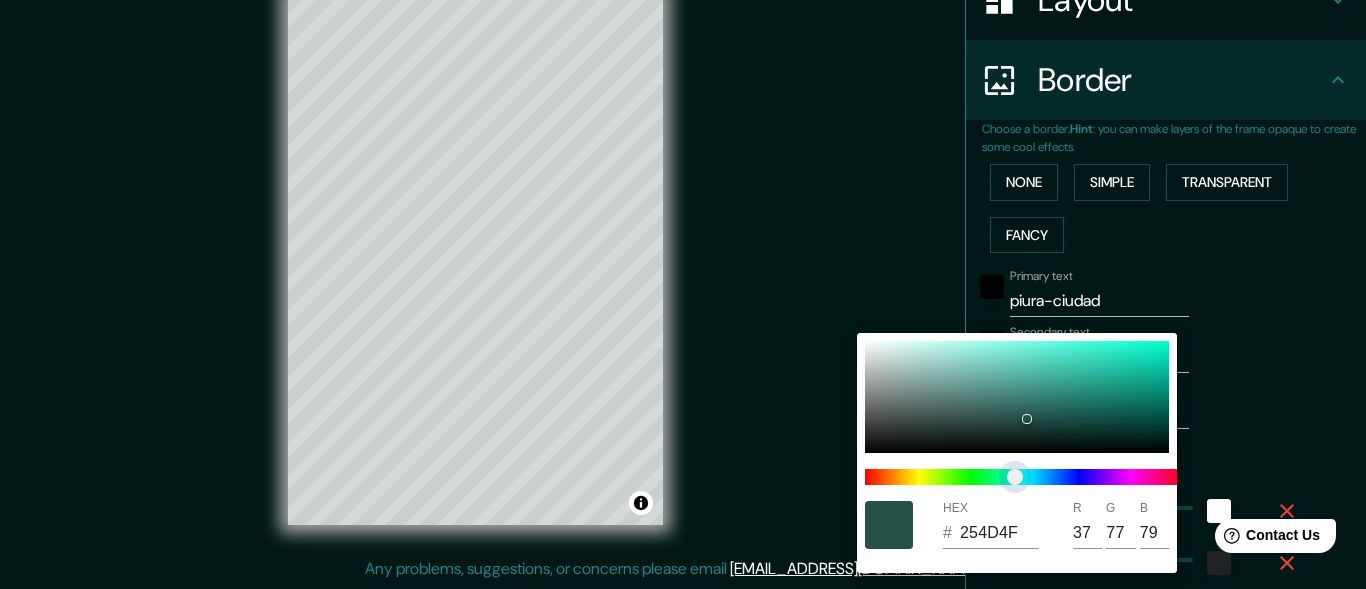 type on "25454F" 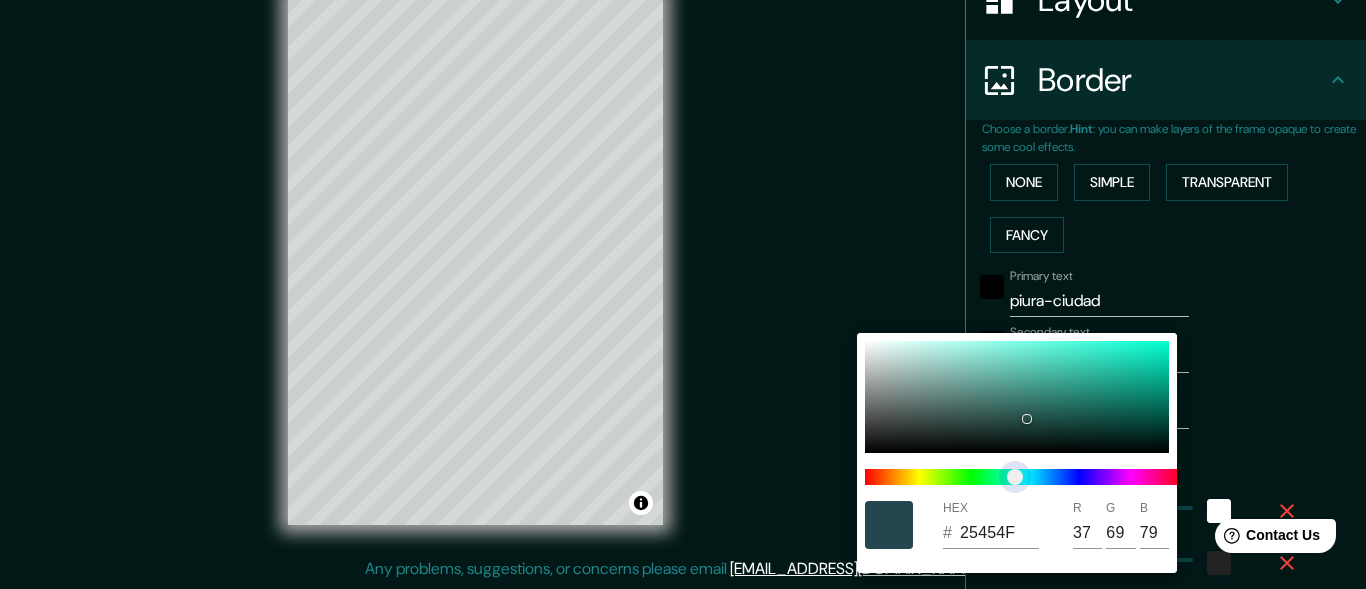 type on "253E4F" 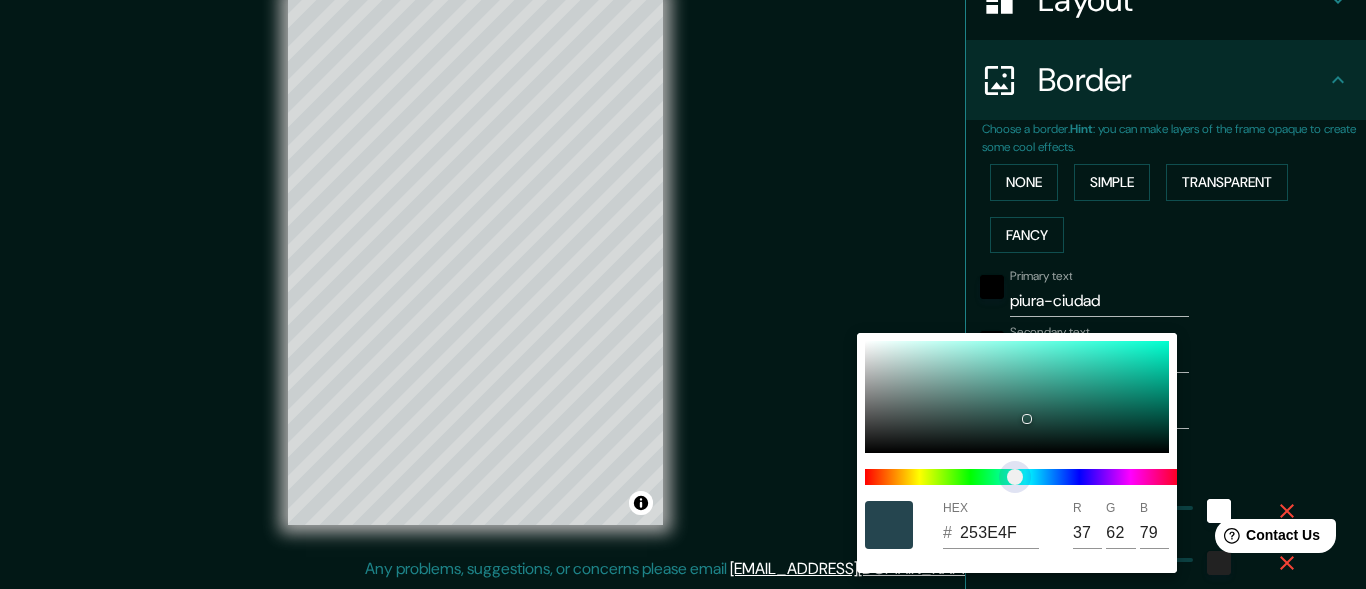 type on "25374F" 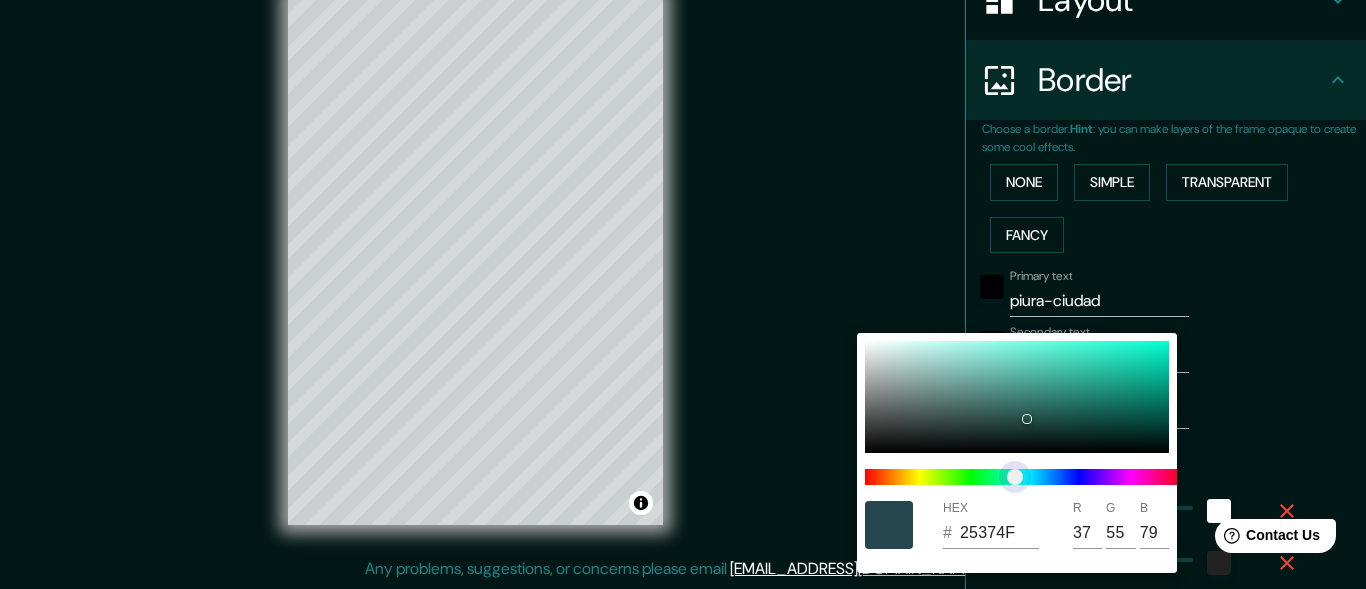 type on "25324F" 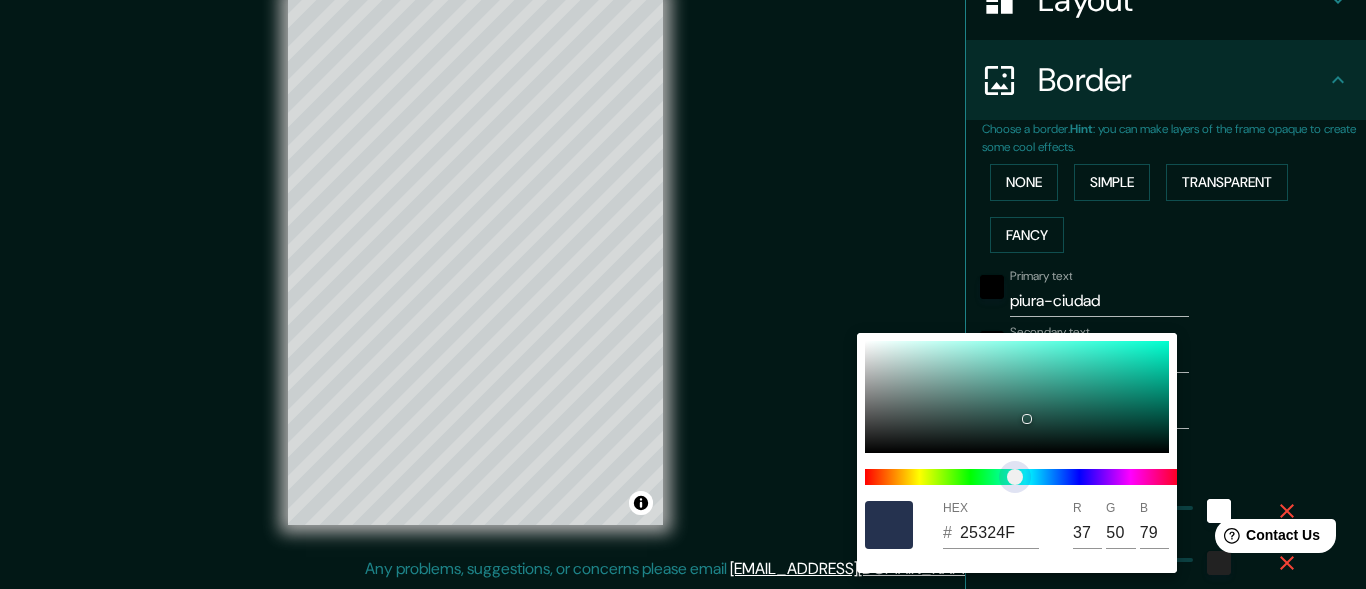 type on "252B4F" 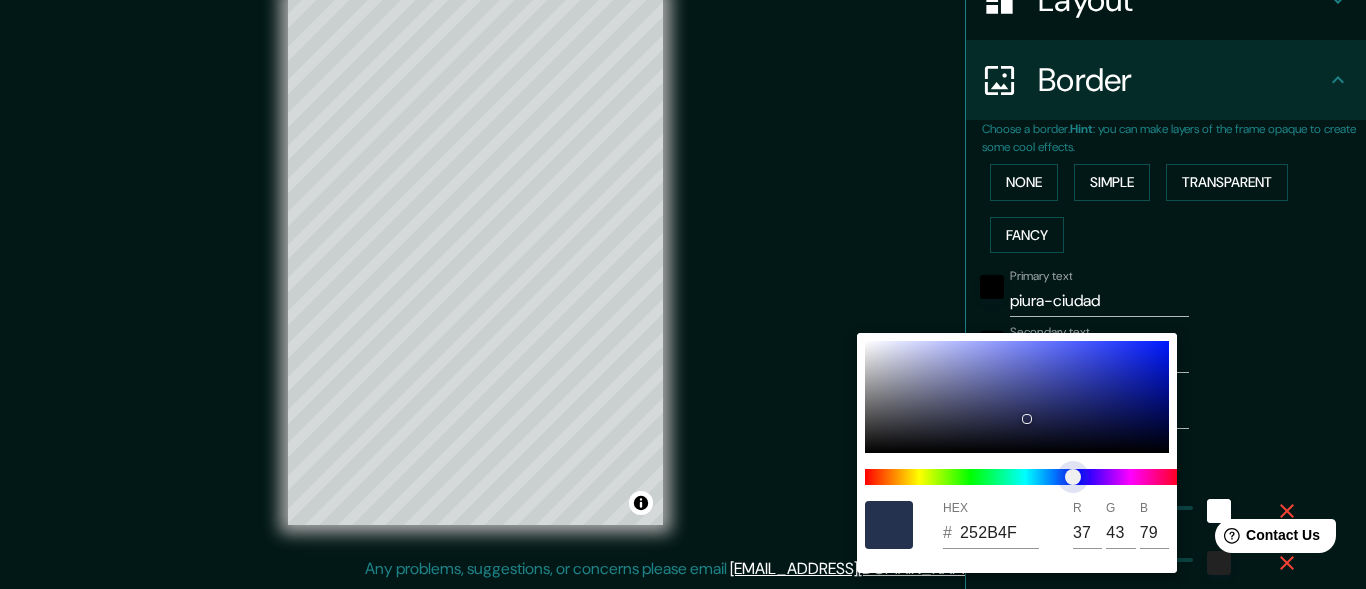 type on "25294F" 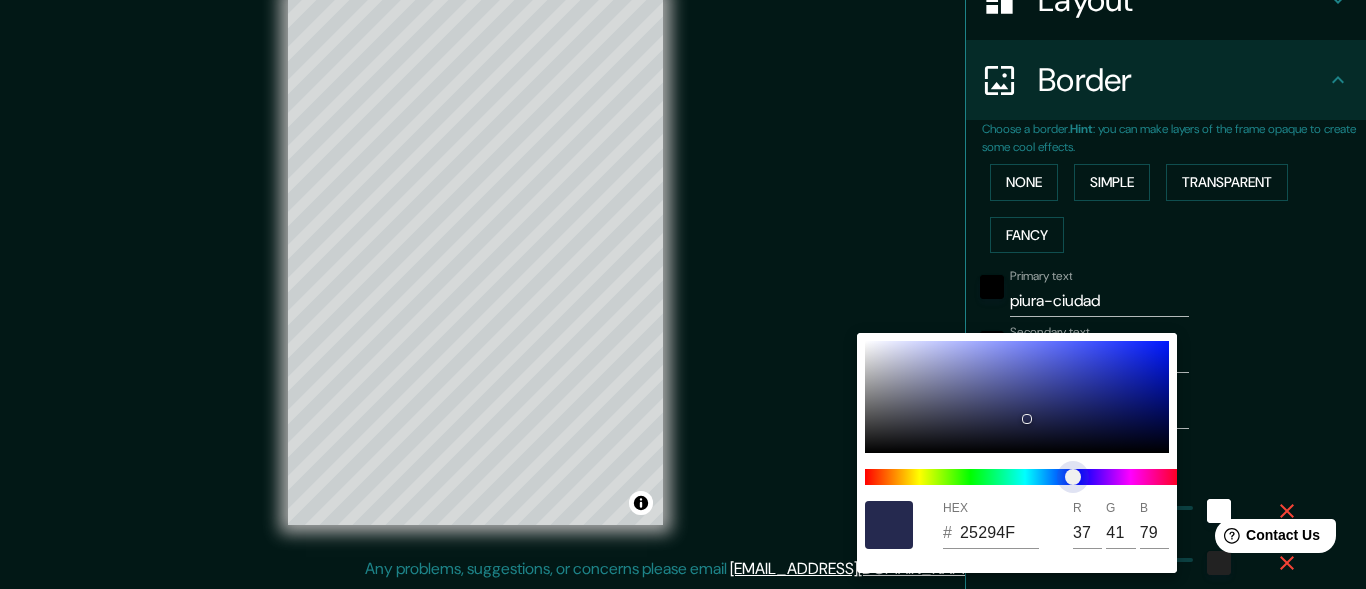 type on "25284F" 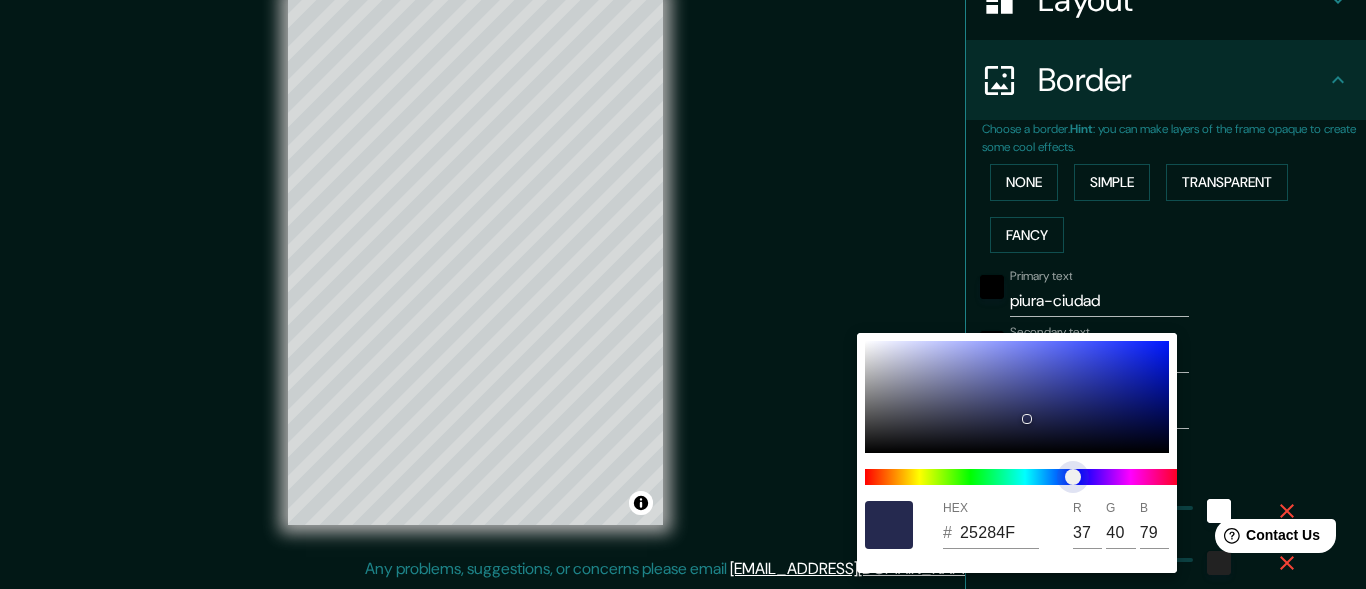 type on "25274F" 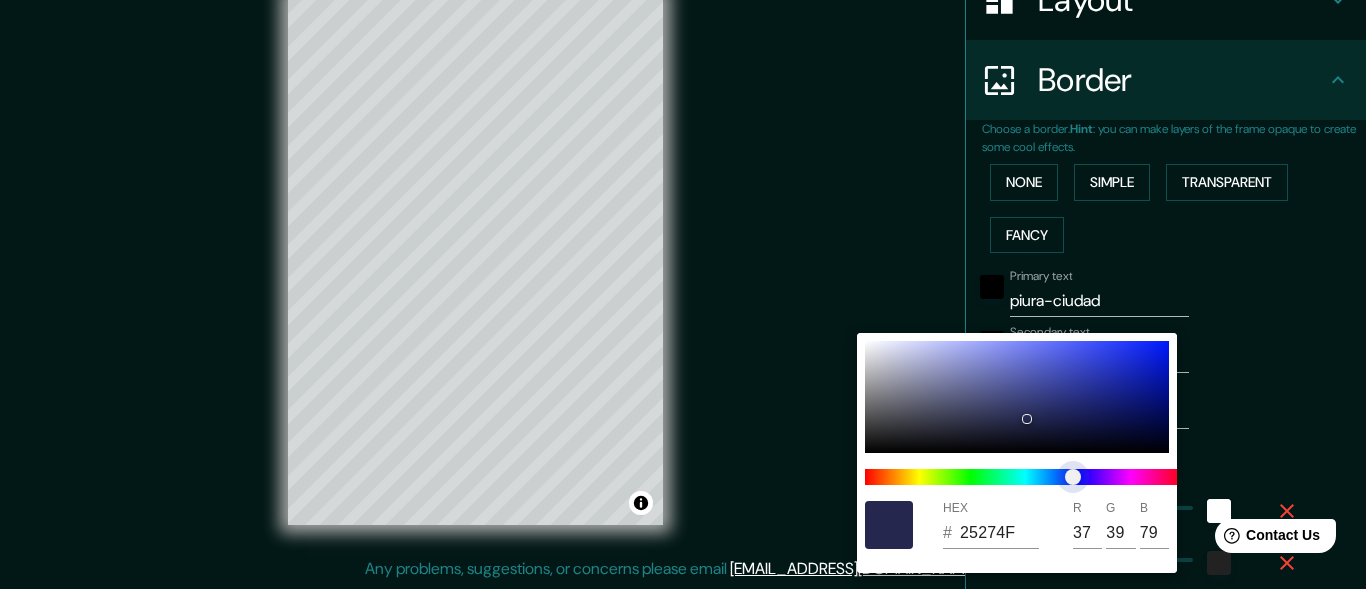 type on "26254F" 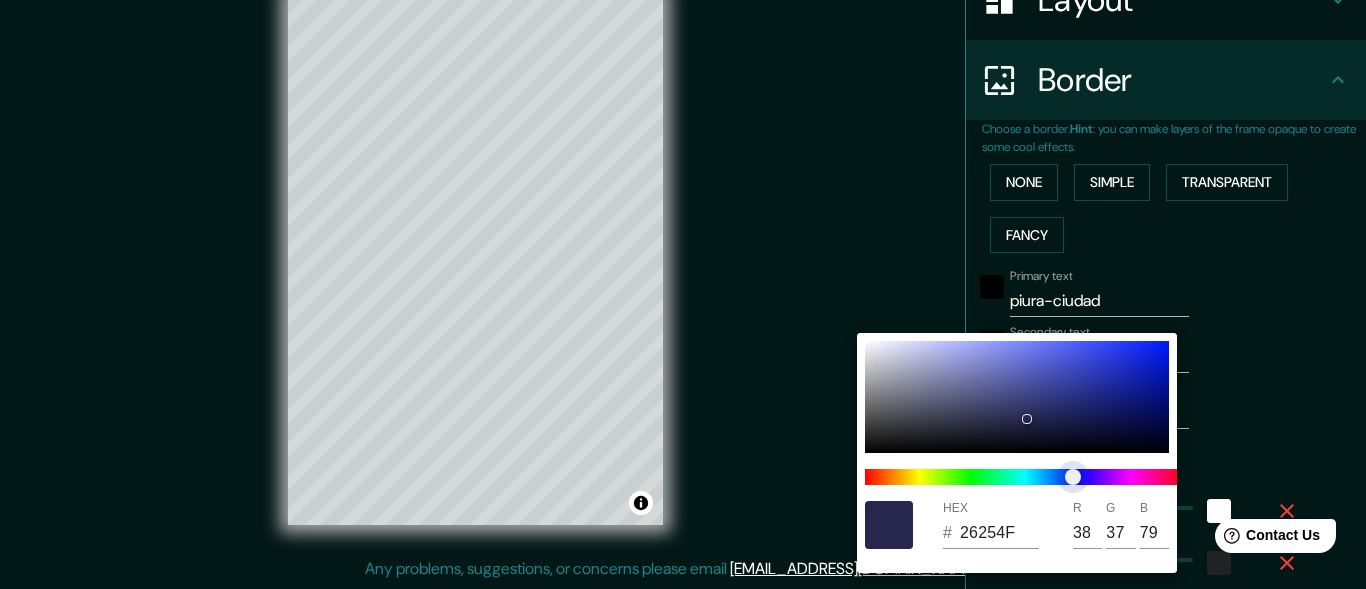 type on "29254F" 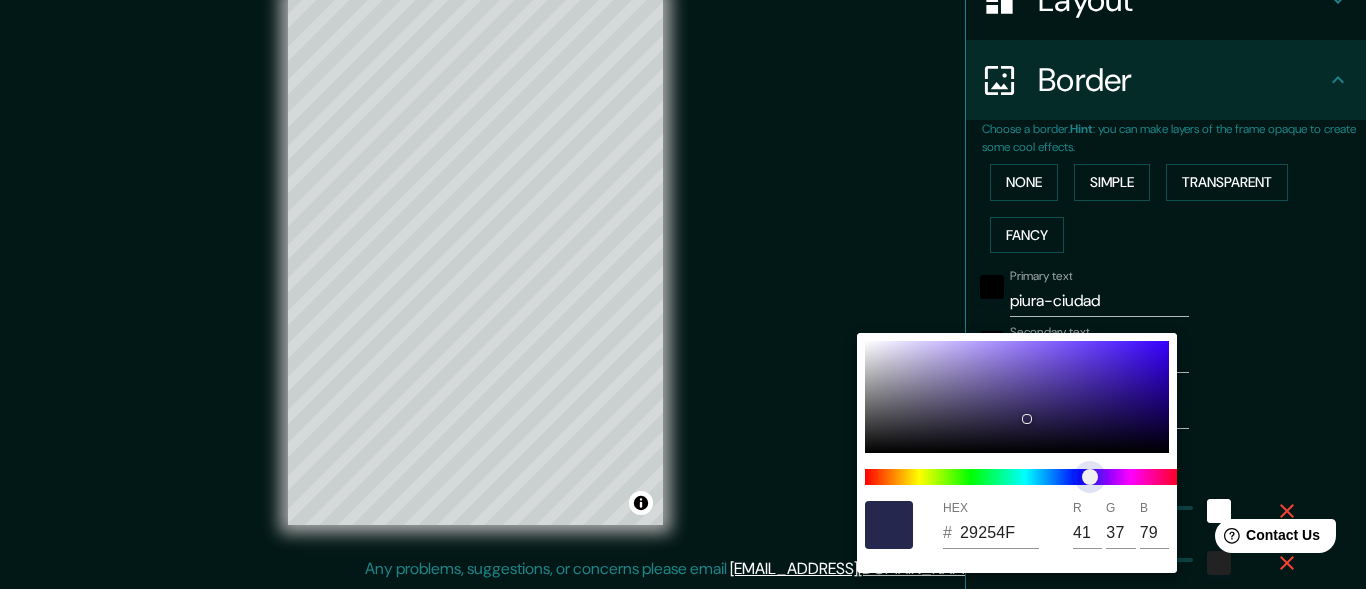 type on "2E254F" 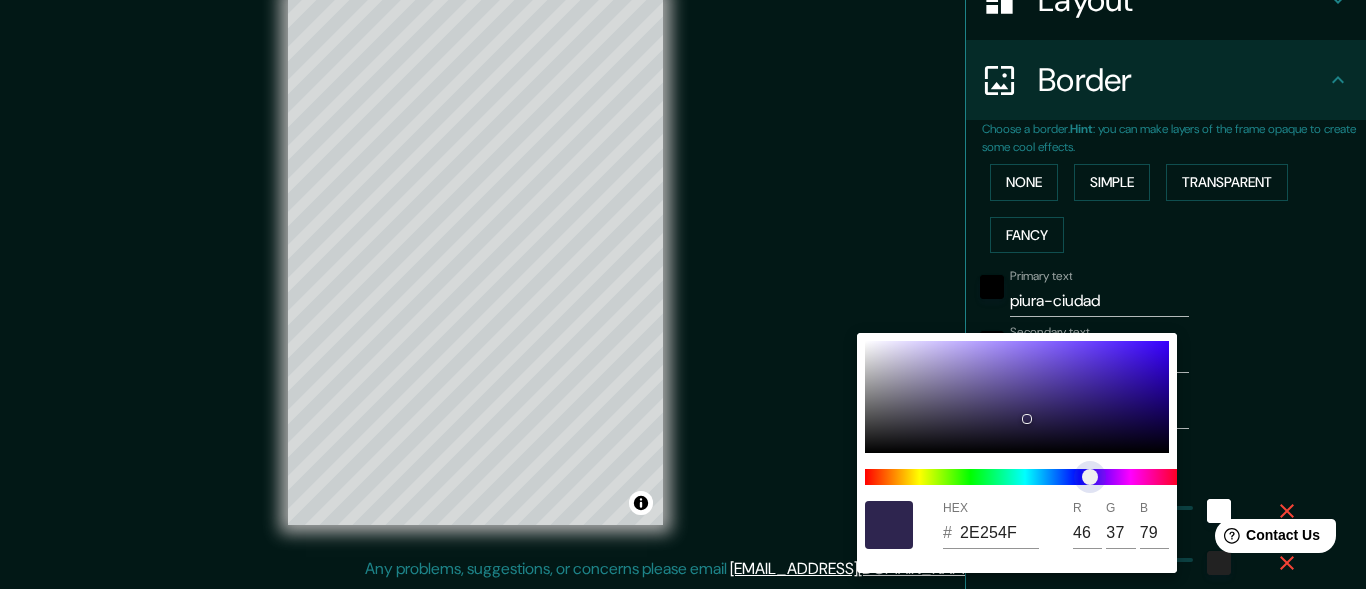 type on "32254F" 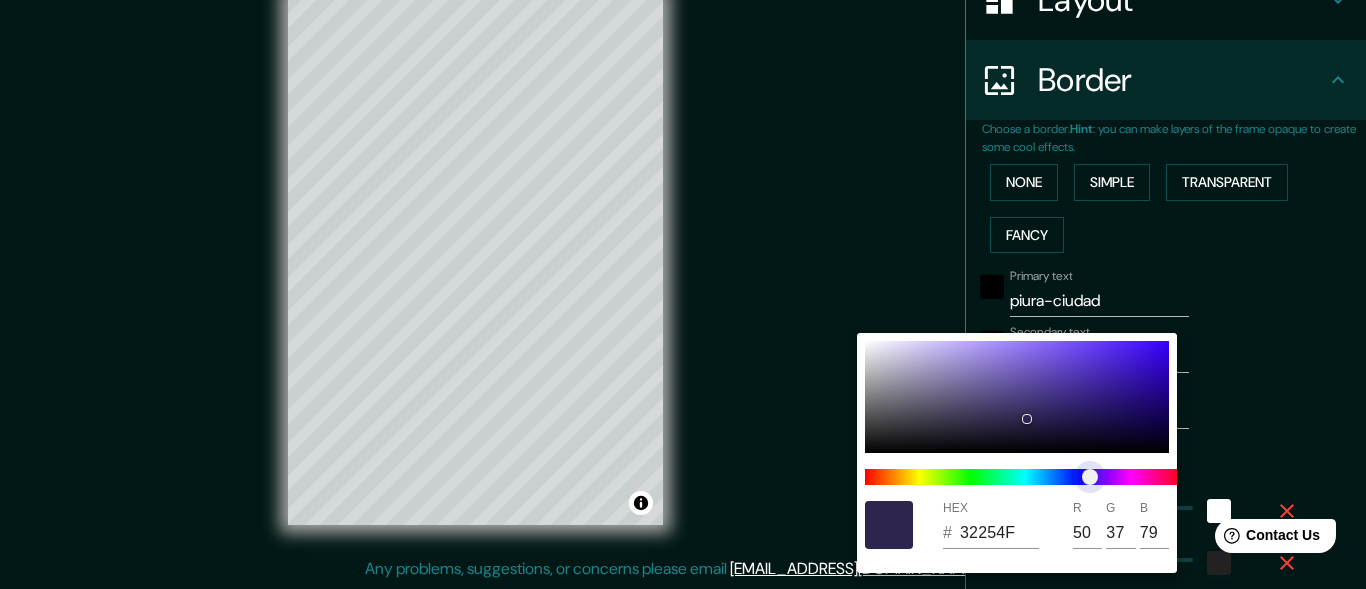 type on "33254F" 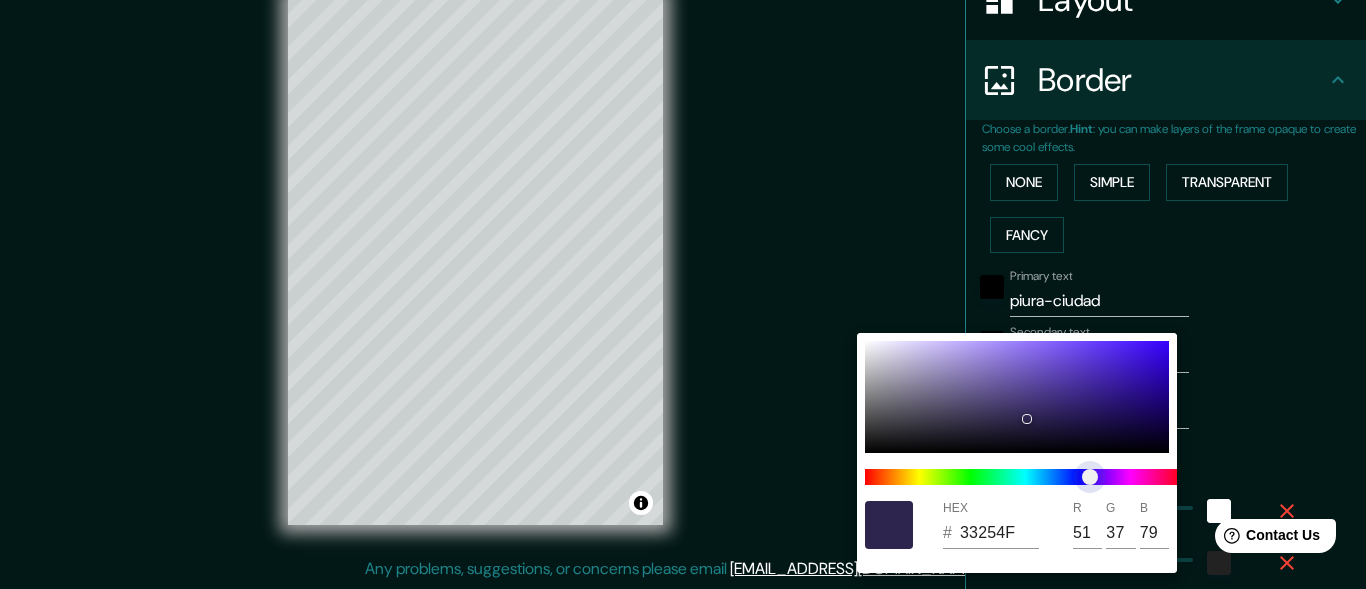 type on "35254F" 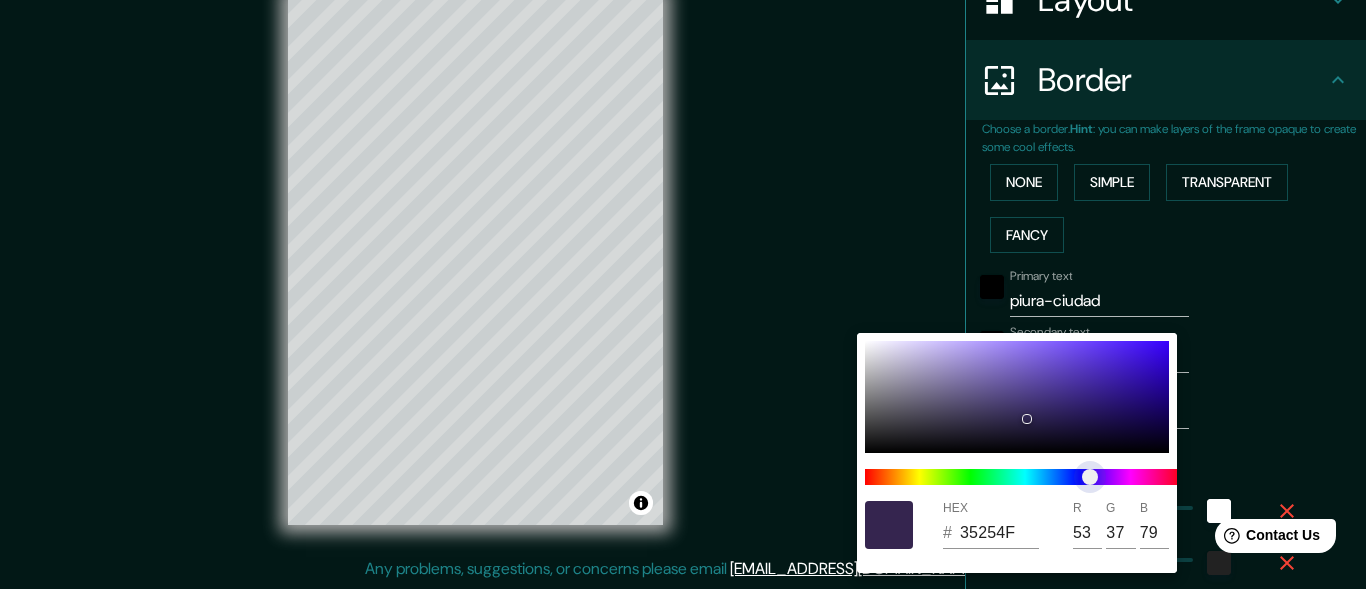 type on "38254F" 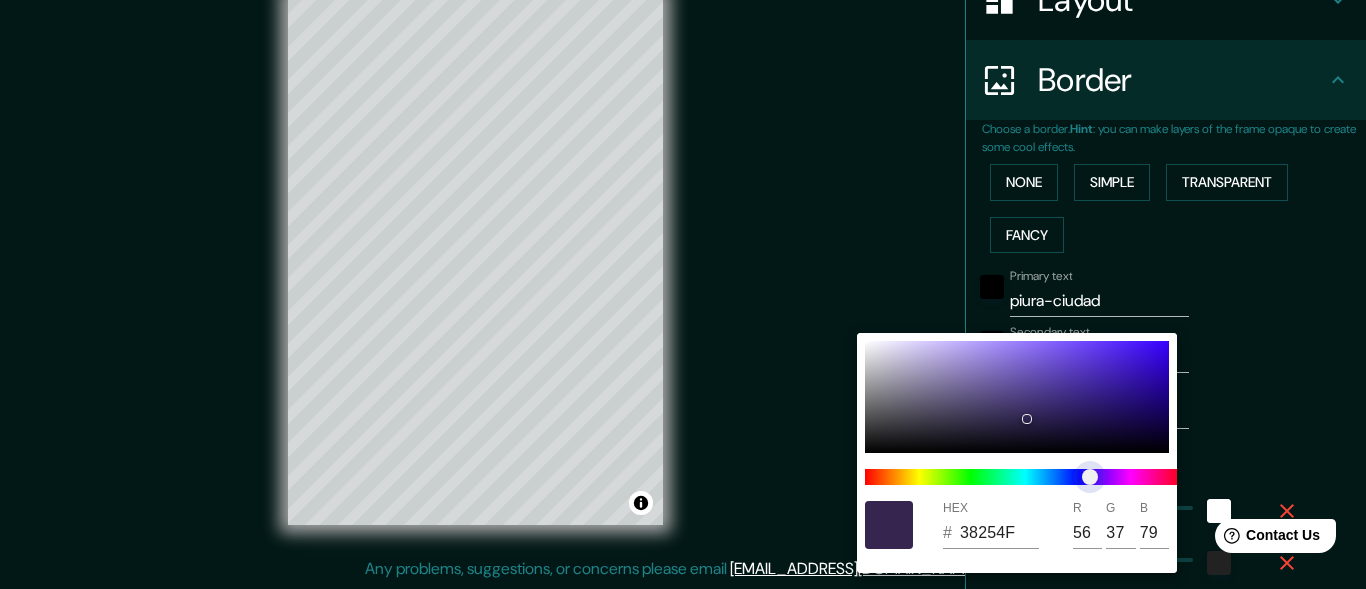 type on "39254F" 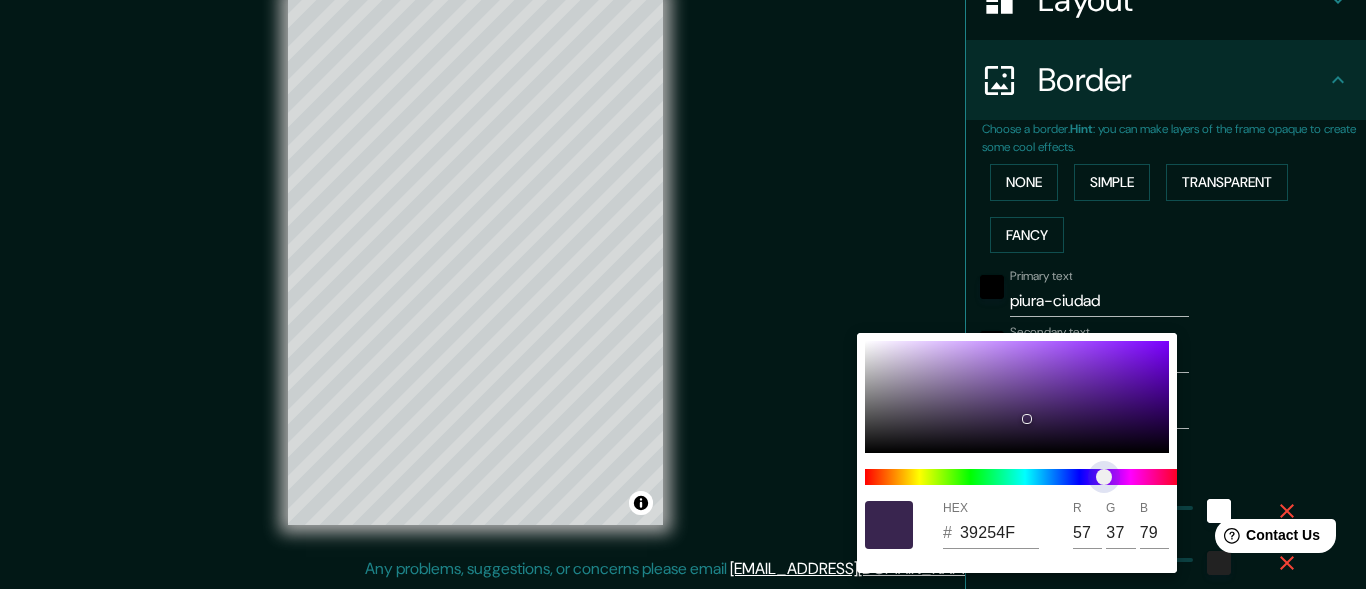 type on "252F4F" 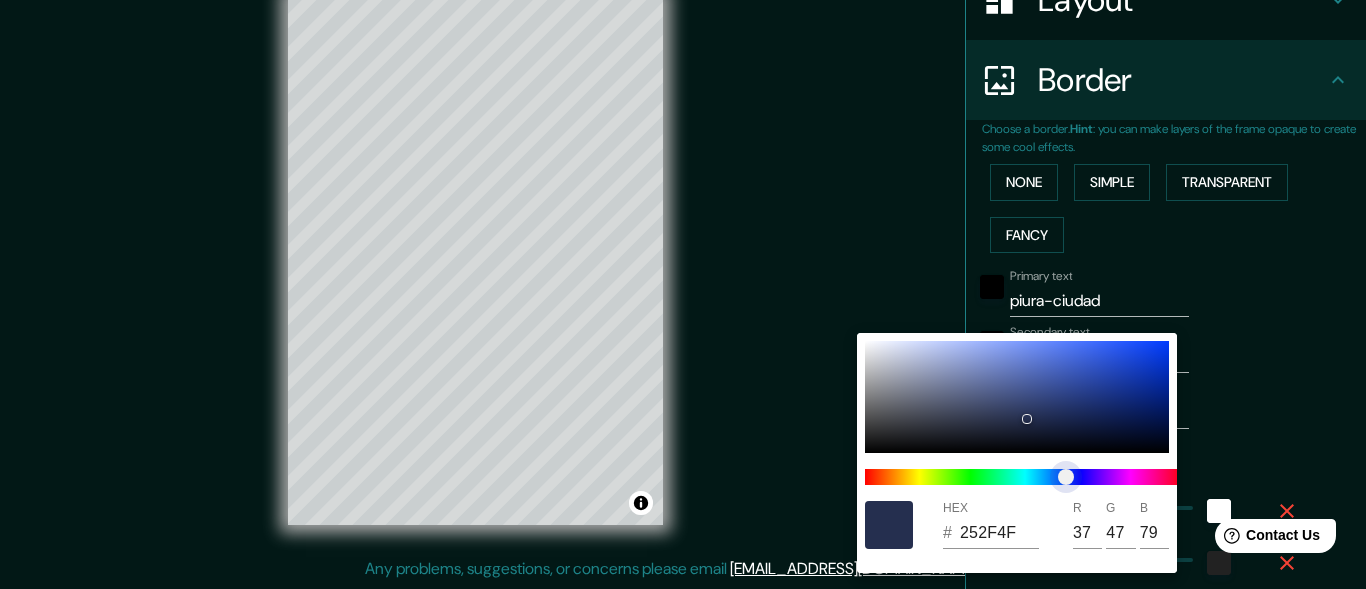 drag, startPoint x: 986, startPoint y: 480, endPoint x: 975, endPoint y: 448, distance: 33.83785 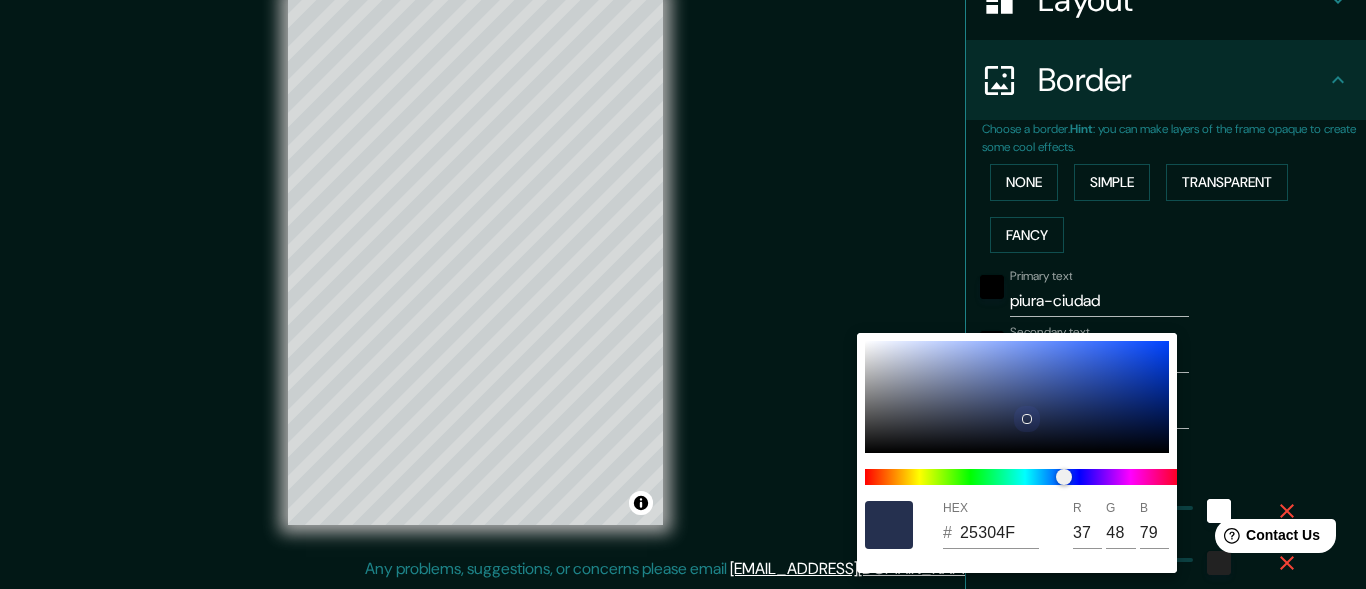 click at bounding box center [1017, 397] 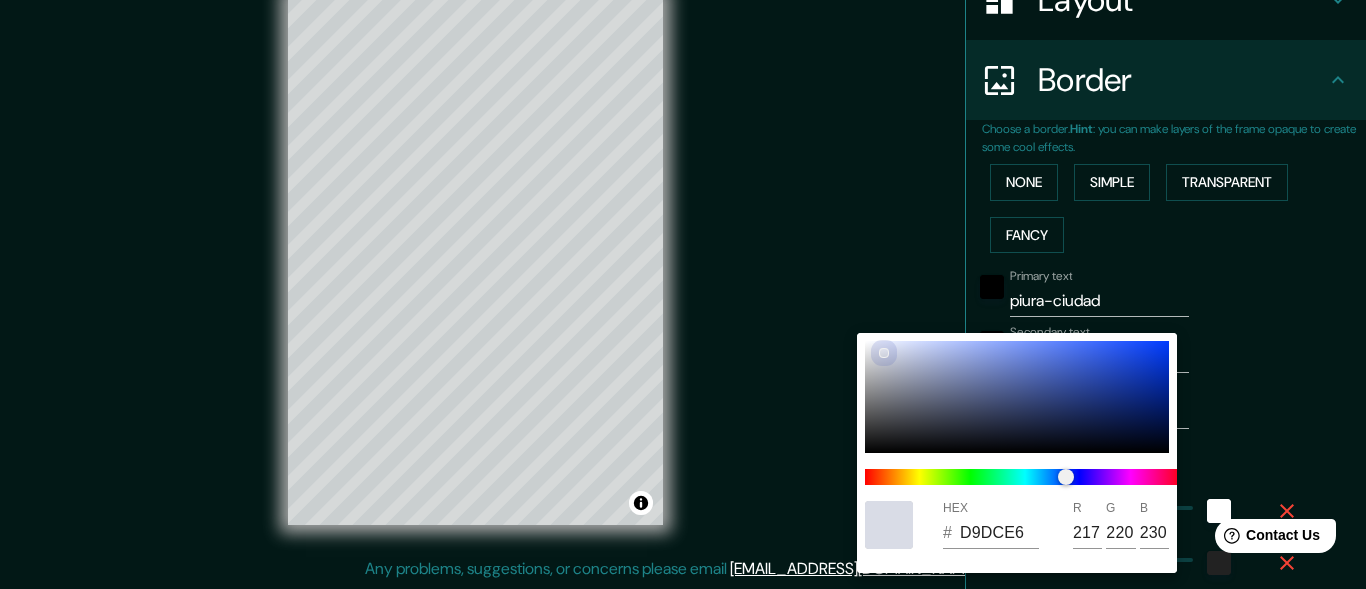 click at bounding box center (1017, 397) 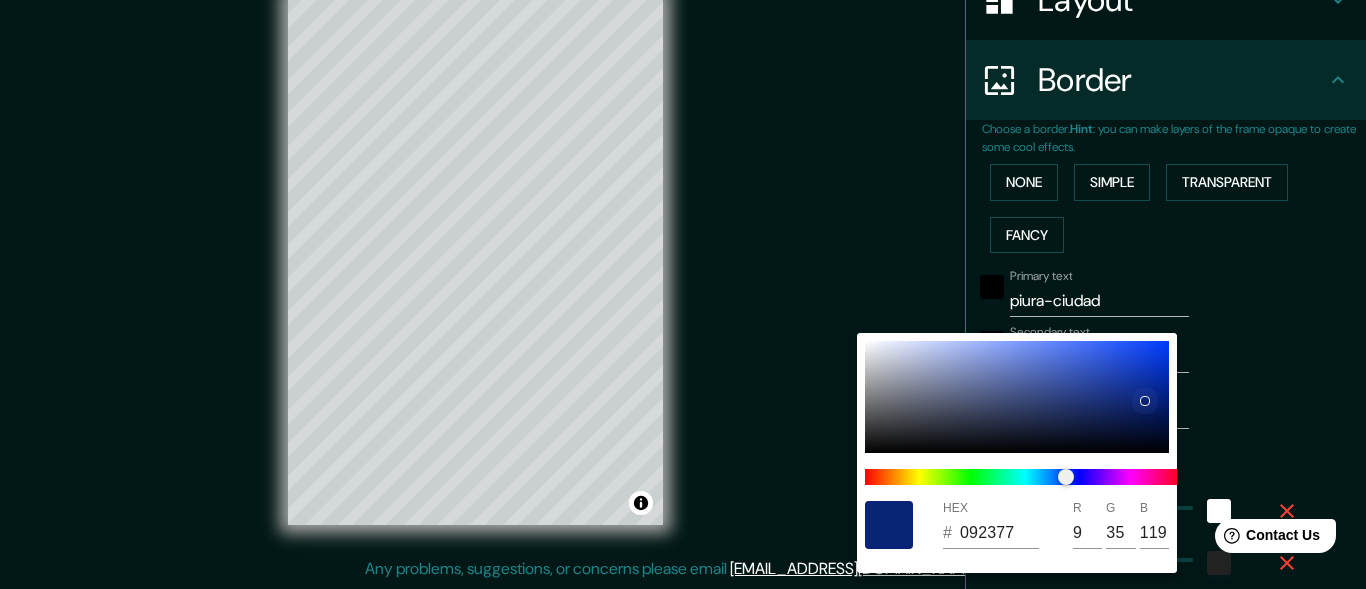 click at bounding box center [1017, 397] 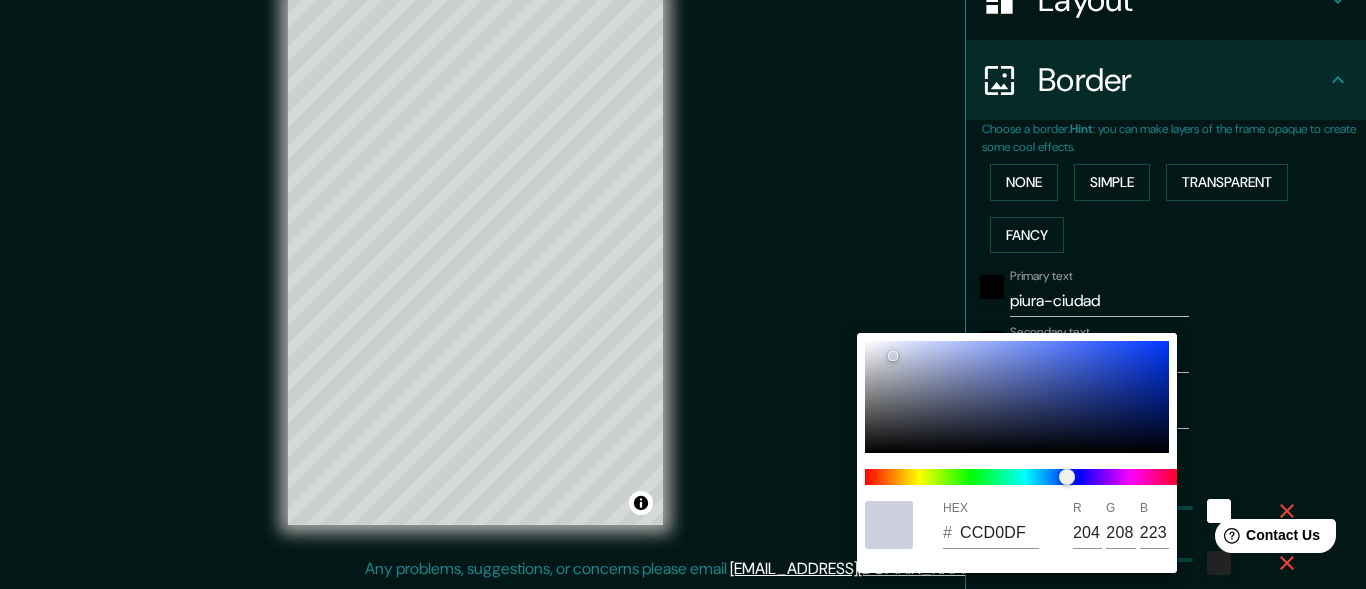 click at bounding box center (683, 294) 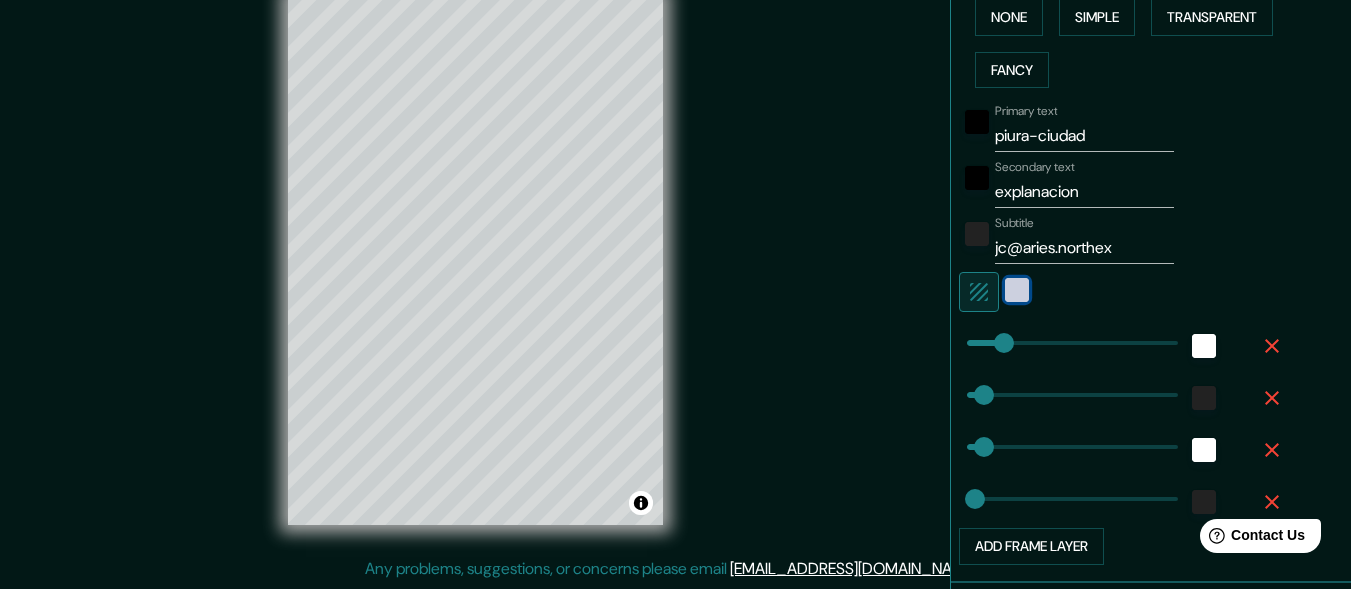 scroll, scrollTop: 546, scrollLeft: 0, axis: vertical 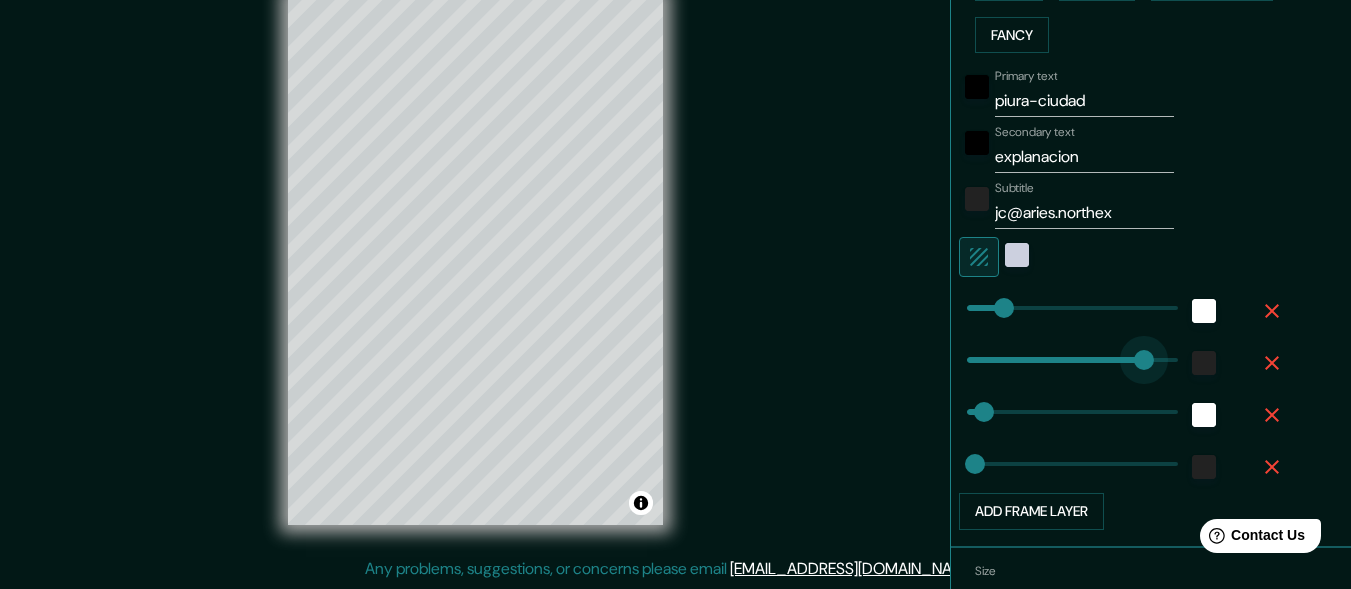 type on "319" 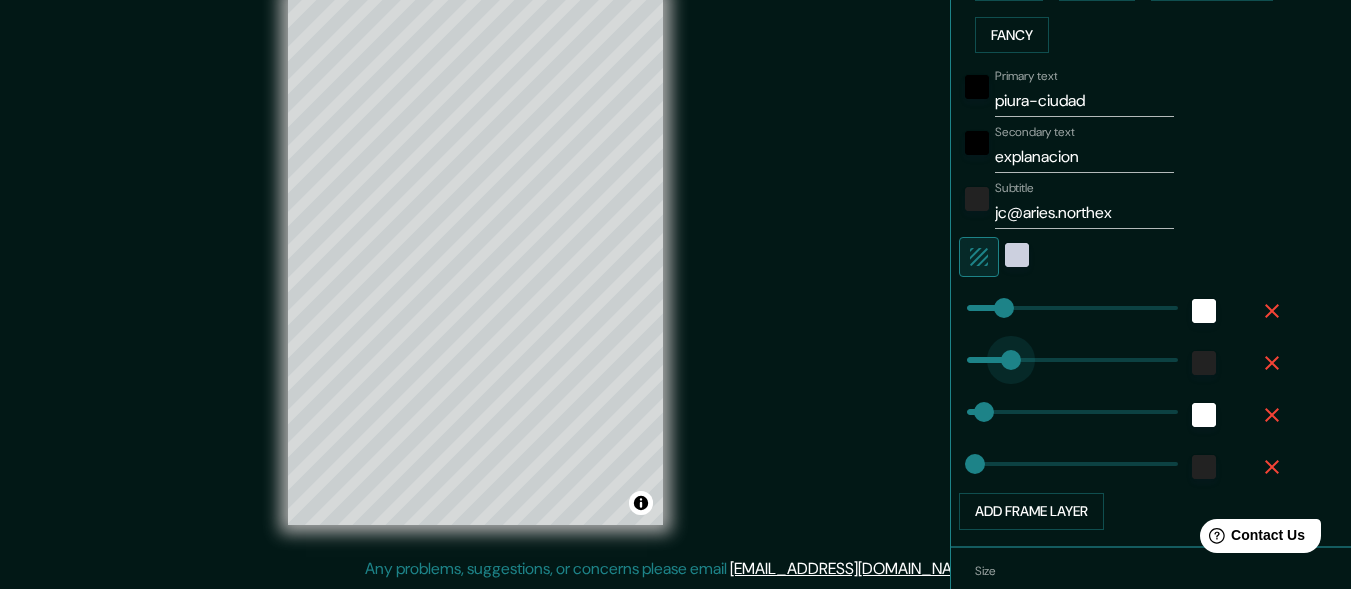 type on "75" 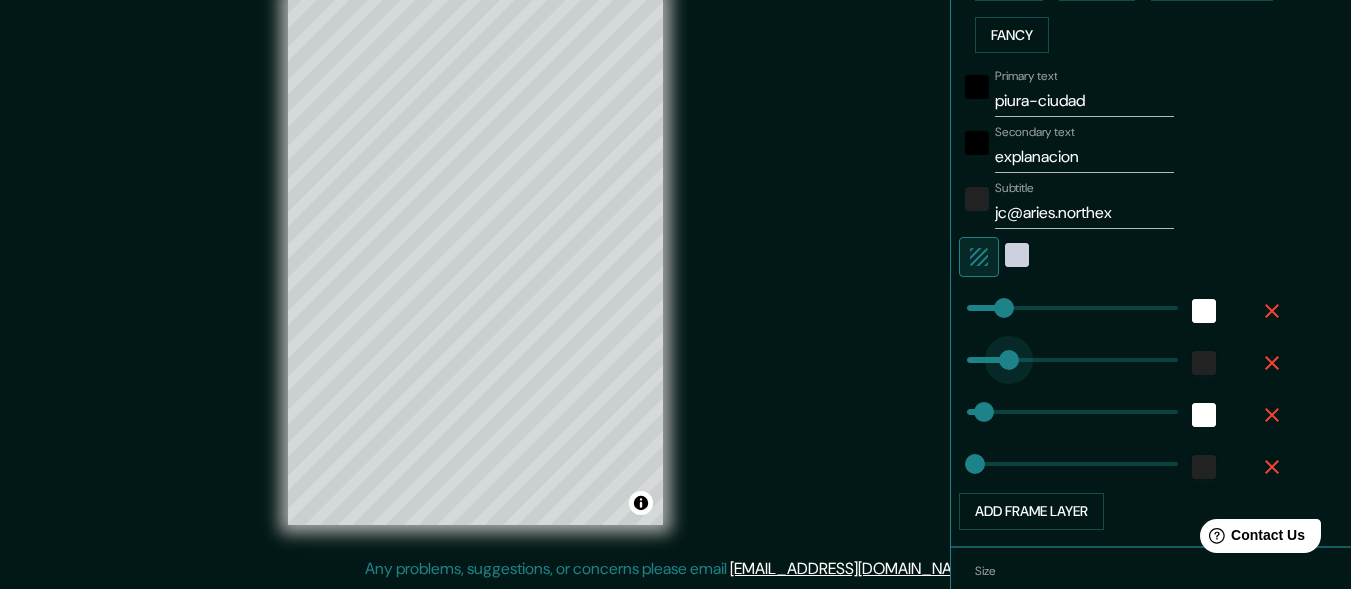 drag, startPoint x: 1128, startPoint y: 363, endPoint x: 994, endPoint y: 356, distance: 134.18271 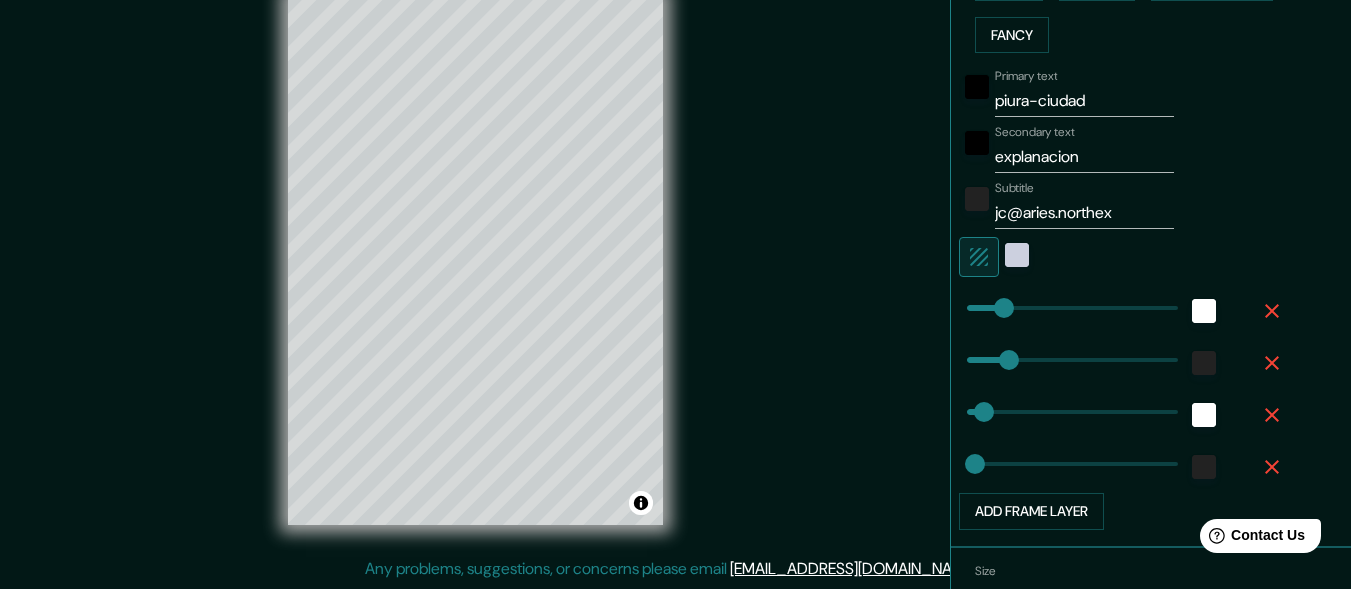 type on "84" 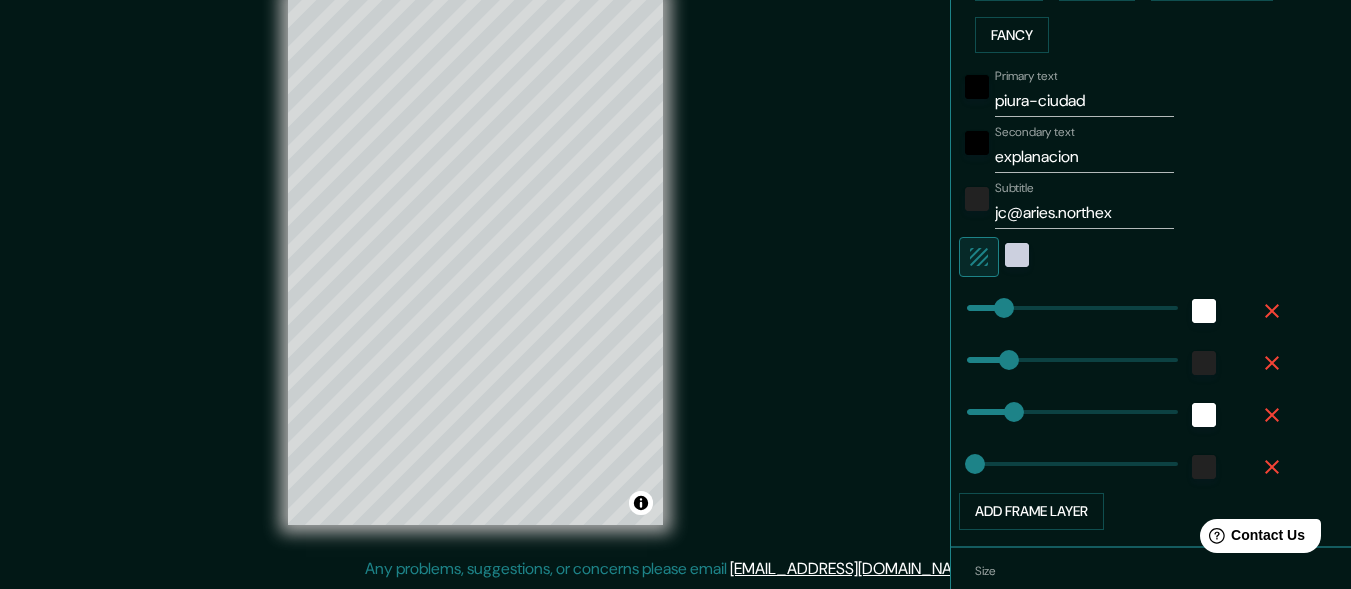 type on "37" 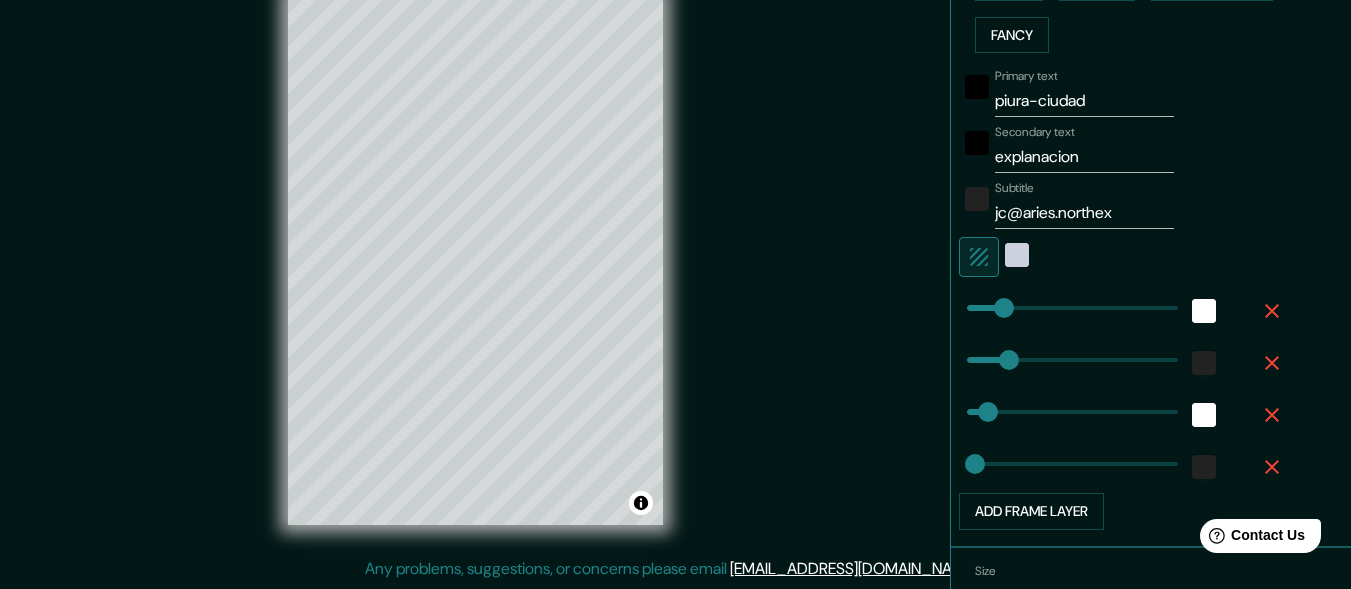 type on "21" 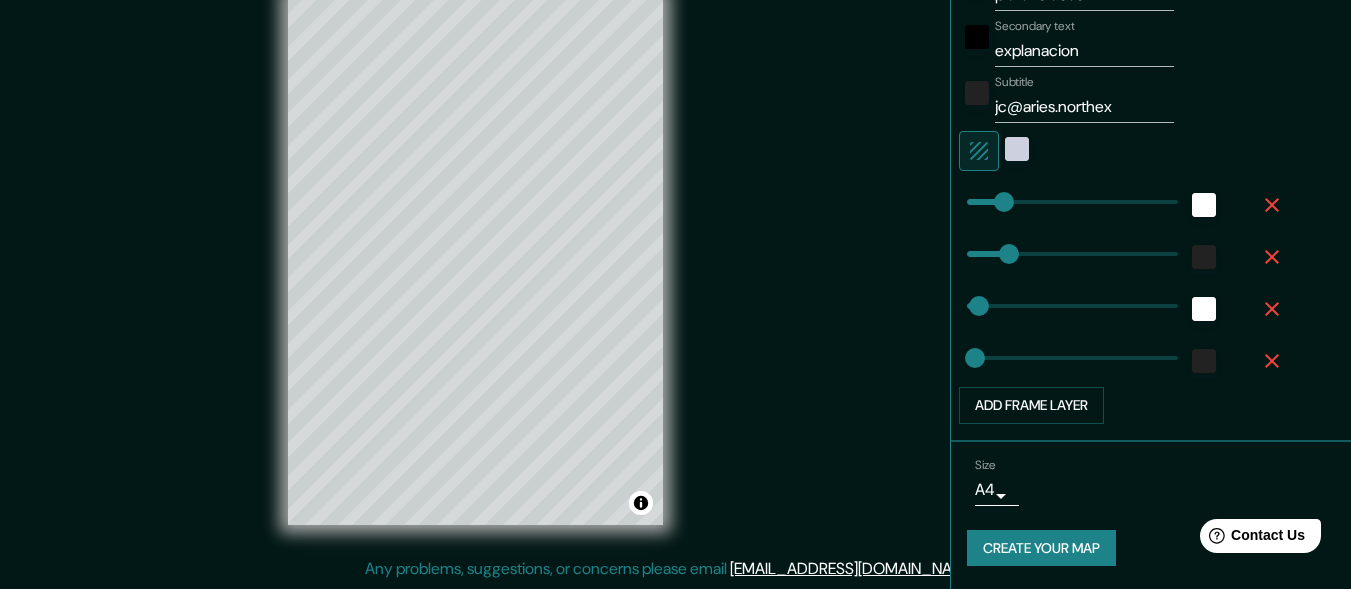 scroll, scrollTop: 653, scrollLeft: 0, axis: vertical 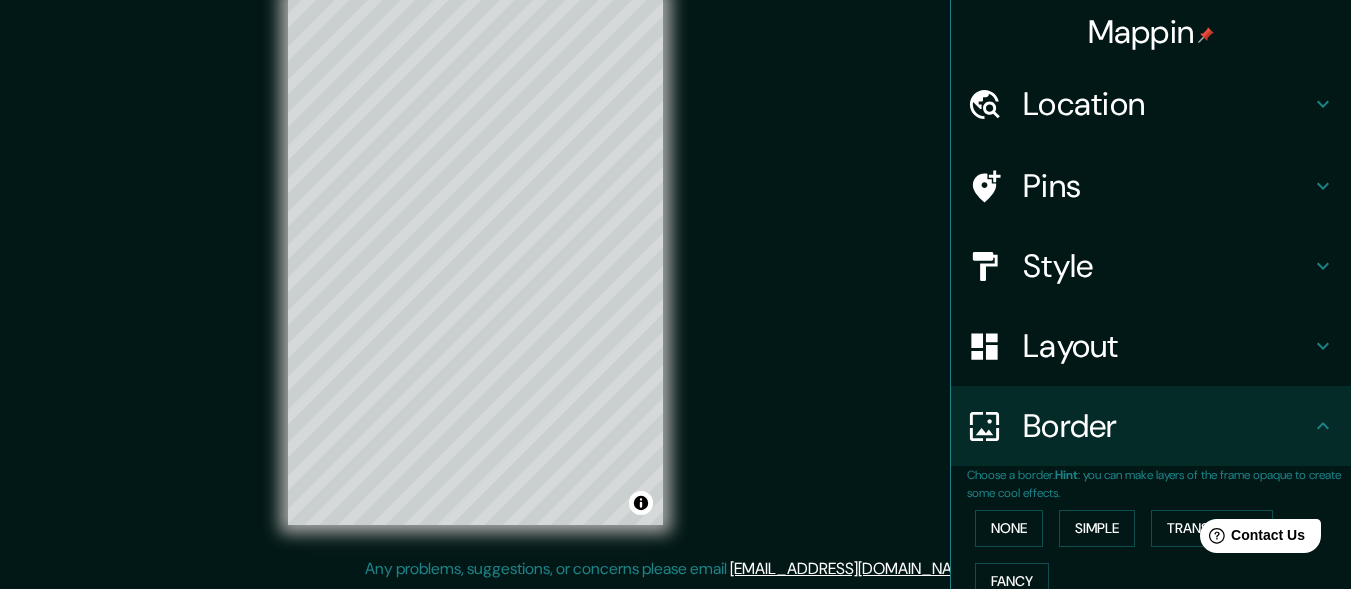 click 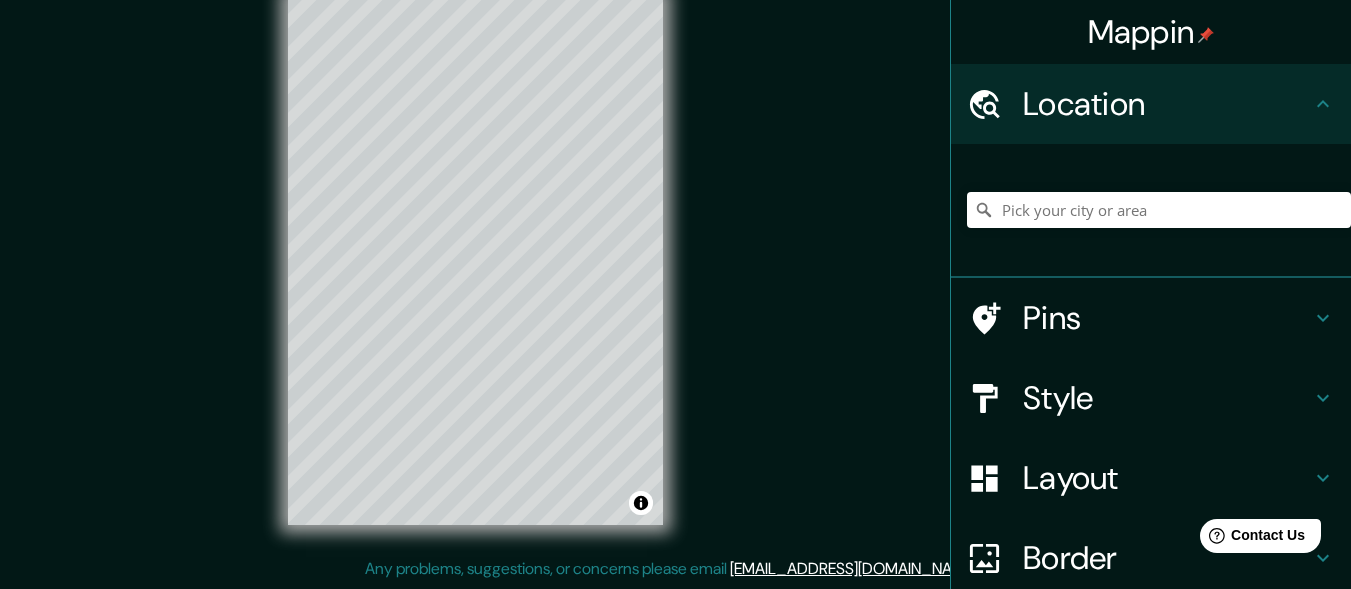 click 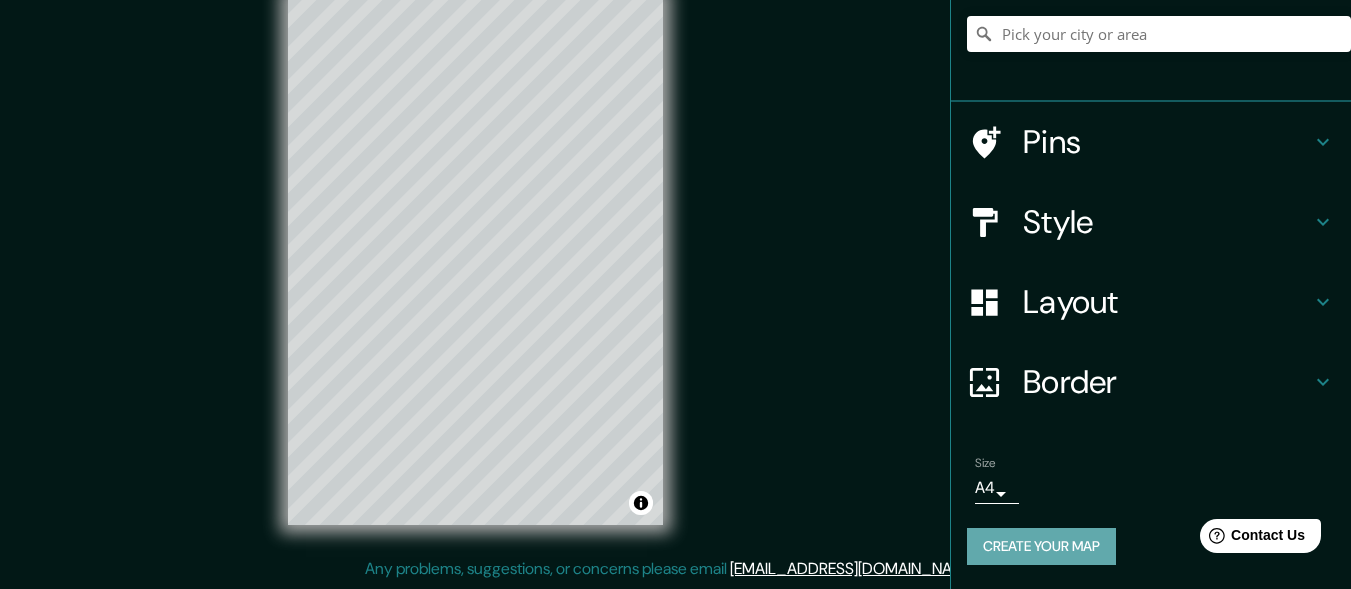 click on "Create your map" at bounding box center [1041, 546] 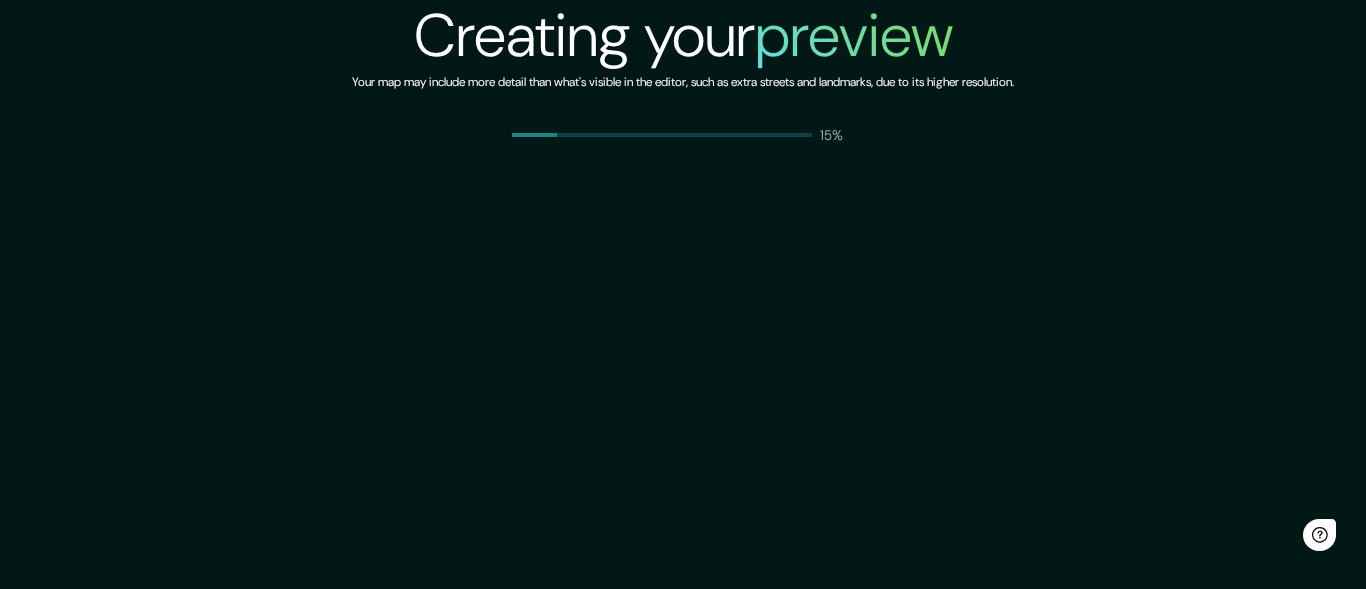 scroll, scrollTop: 0, scrollLeft: 0, axis: both 